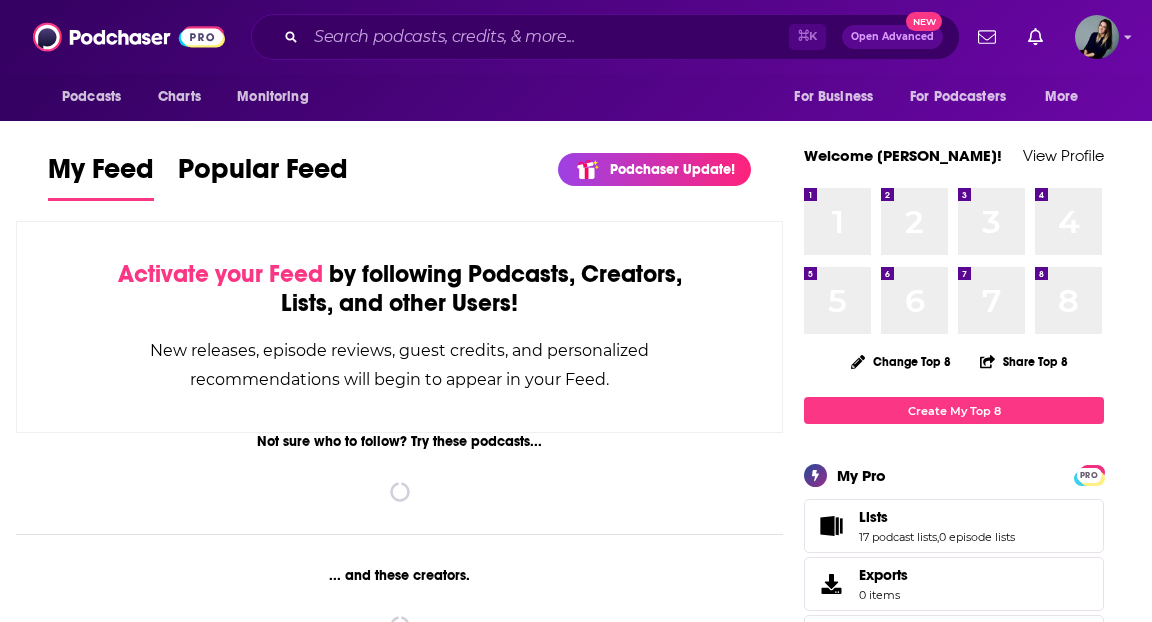 scroll, scrollTop: 0, scrollLeft: 0, axis: both 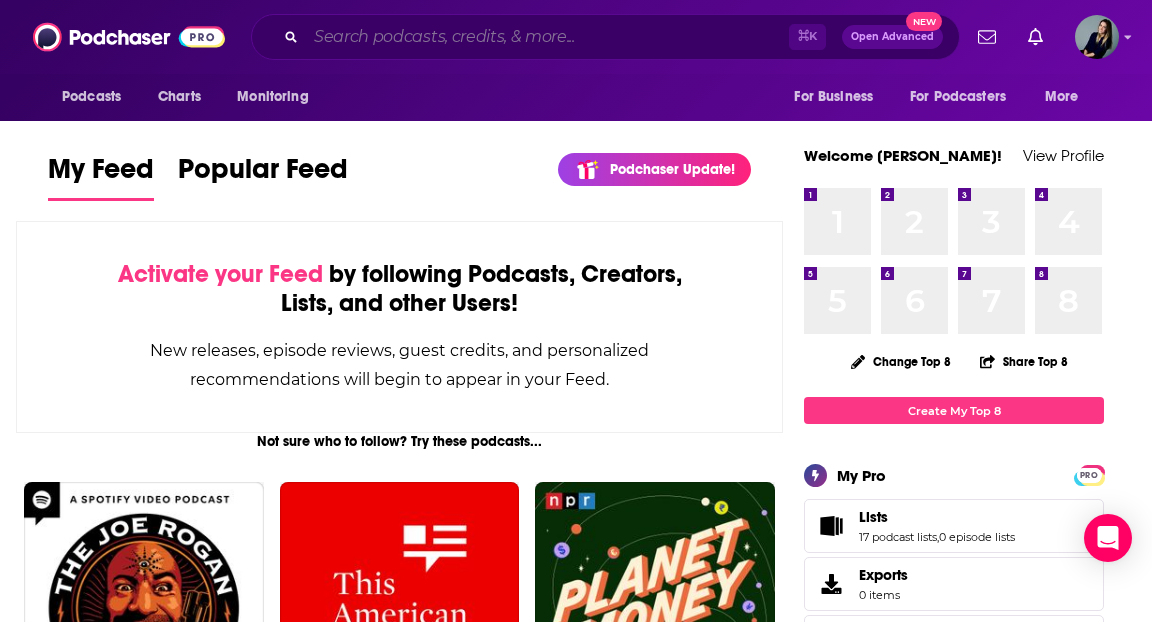 click at bounding box center [547, 37] 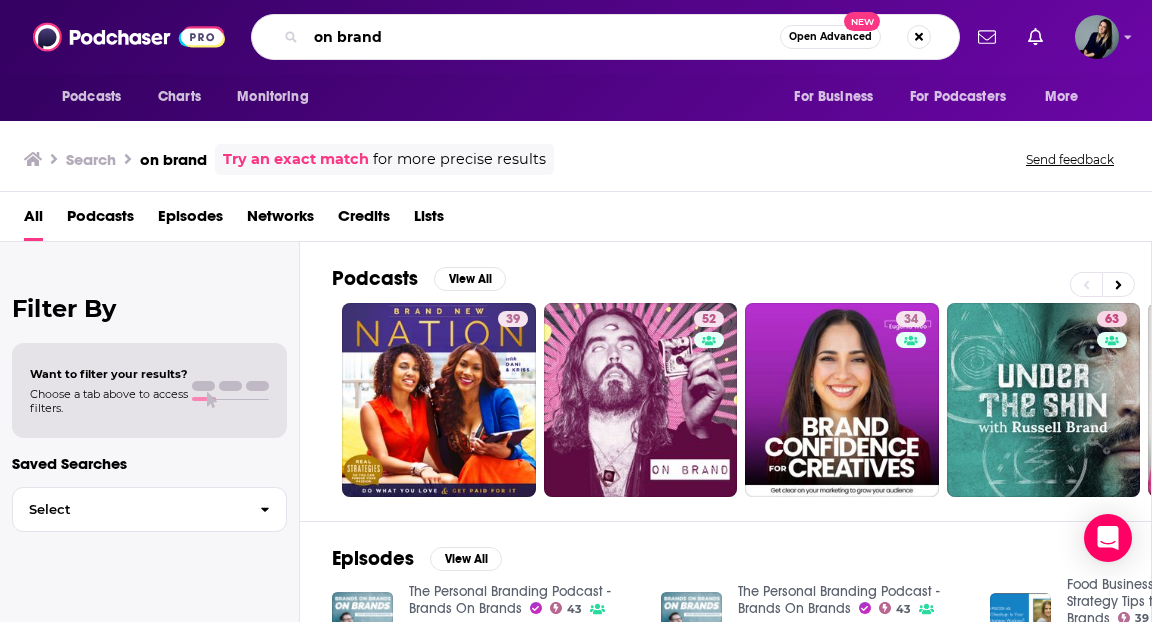click on "on brand" at bounding box center (543, 37) 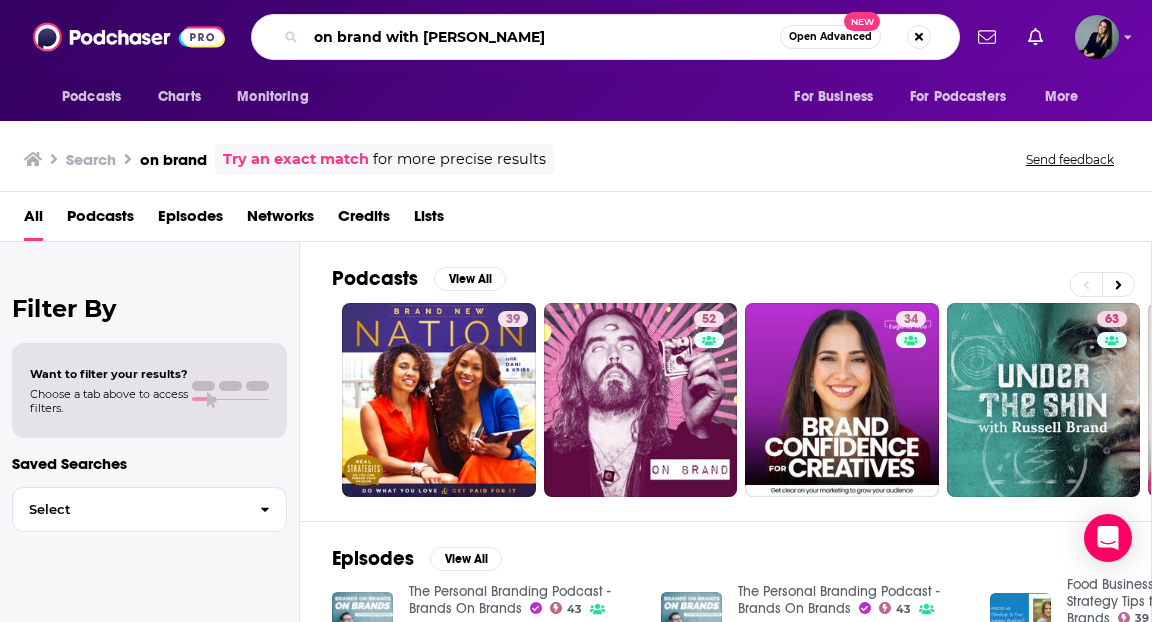 type on "on brand with [PERSON_NAME]" 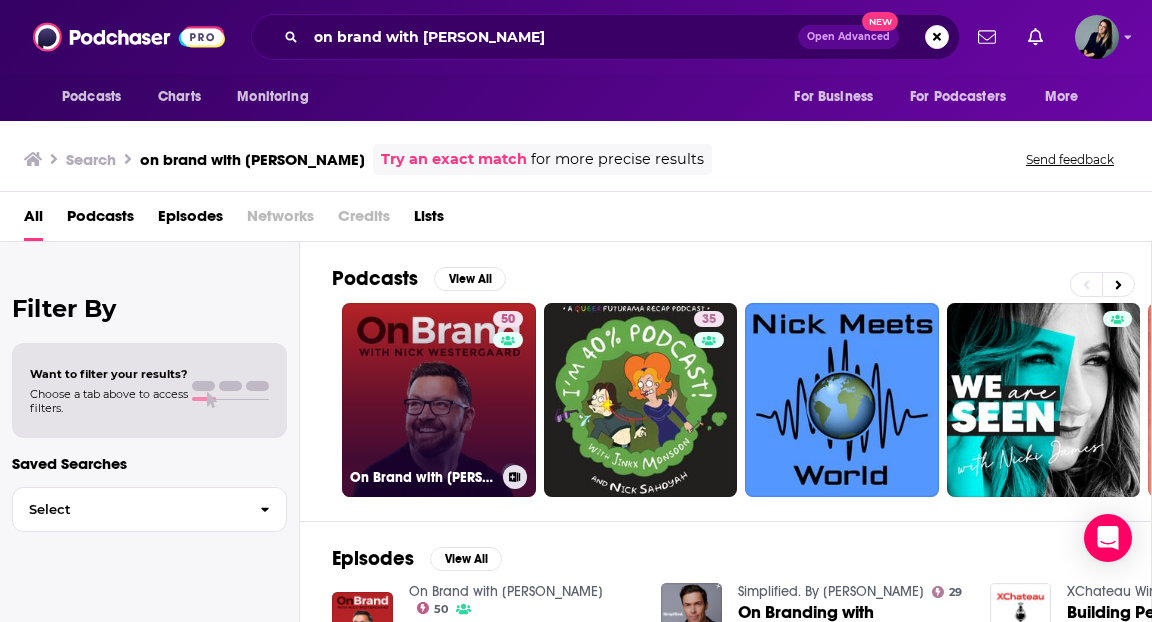 click on "50 On Brand with [PERSON_NAME]" at bounding box center [439, 400] 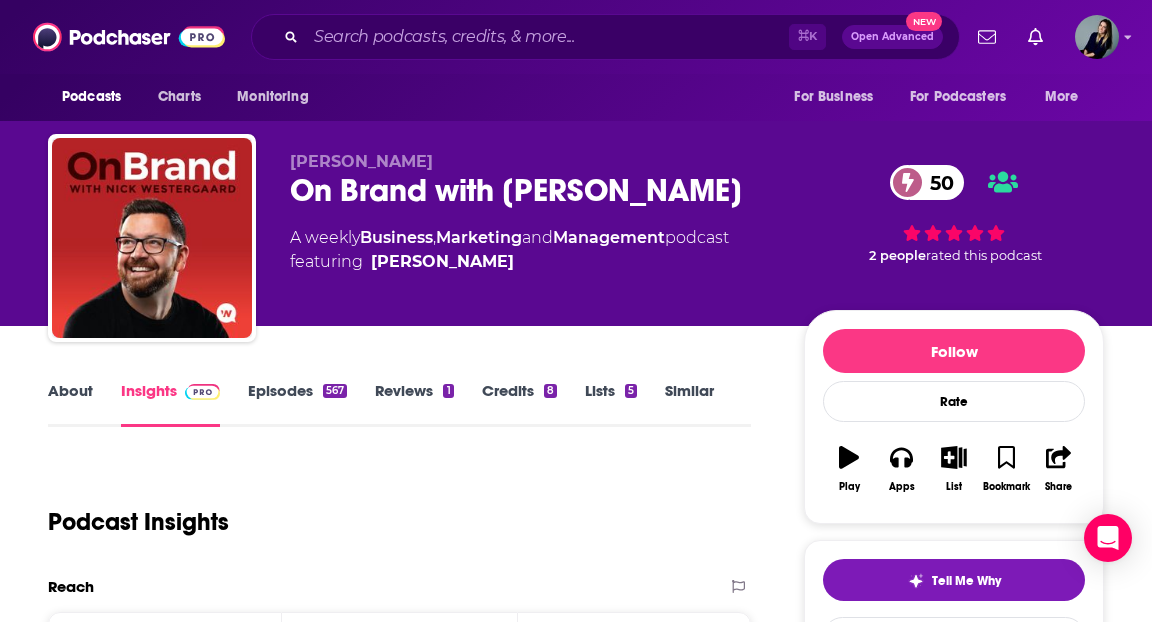 click on "About Insights Episodes 567 Reviews 1 Credits 8 Lists 5 Similar Podcast Insights Reach & Audience Content Social Contacts Charts Rate Card Sponsors Details Similar Contact Podcast Open Website  Reach Power Score™ 50 Total Monthly Listens 1.3k-3.3k New Episode Listens Under 1.7k Export One-Sheet Audience Demographics Gender Mixed Age [DEMOGRAPHIC_DATA] yo Income $ $ $ $ $ Parental Status Not Parents Countries 1 [GEOGRAPHIC_DATA] 2 [GEOGRAPHIC_DATA] 3 [GEOGRAPHIC_DATA] 4 [GEOGRAPHIC_DATA] 5 [GEOGRAPHIC_DATA] Top Cities [US_STATE][GEOGRAPHIC_DATA], [GEOGRAPHIC_DATA] , [GEOGRAPHIC_DATA], [GEOGRAPHIC_DATA] , [GEOGRAPHIC_DATA] , [GEOGRAPHIC_DATA], [GEOGRAPHIC_DATA] , [GEOGRAPHIC_DATA], [GEOGRAPHIC_DATA] , [GEOGRAPHIC_DATA], [GEOGRAPHIC_DATA] Interests Restaurants, Food & Grocery , Electronics & Computers , Friends, Family & Relationships , Travel, Tourism & Aviation , Sports , Camera & Photography Jobs CEOs/Managing Directors , Artists , Principals/Owners , Graphic Designers , Musicians , Designers Ethnicities White / Caucasian , [DEMOGRAPHIC_DATA] , [DEMOGRAPHIC_DATA] , Asian Show More Content Political Skew Neutral/Mixed Socials Youtube @NickWestergaardOfficial 138 X/Twitter @NickWestergaard 6k 1k" at bounding box center [576, 4705] 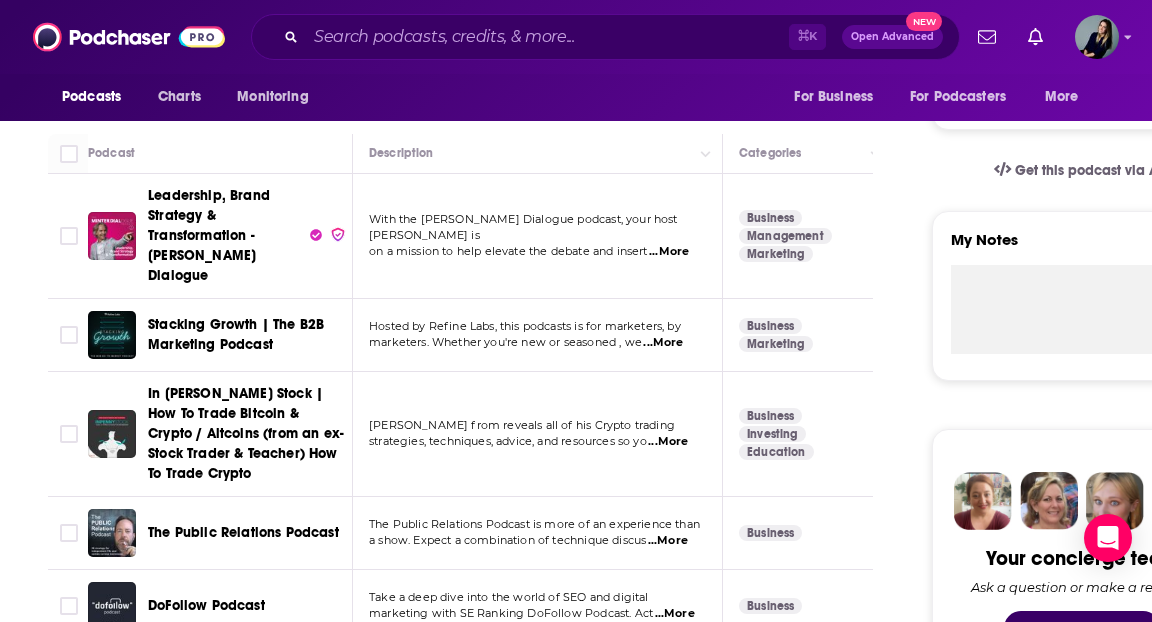 scroll, scrollTop: 614, scrollLeft: 0, axis: vertical 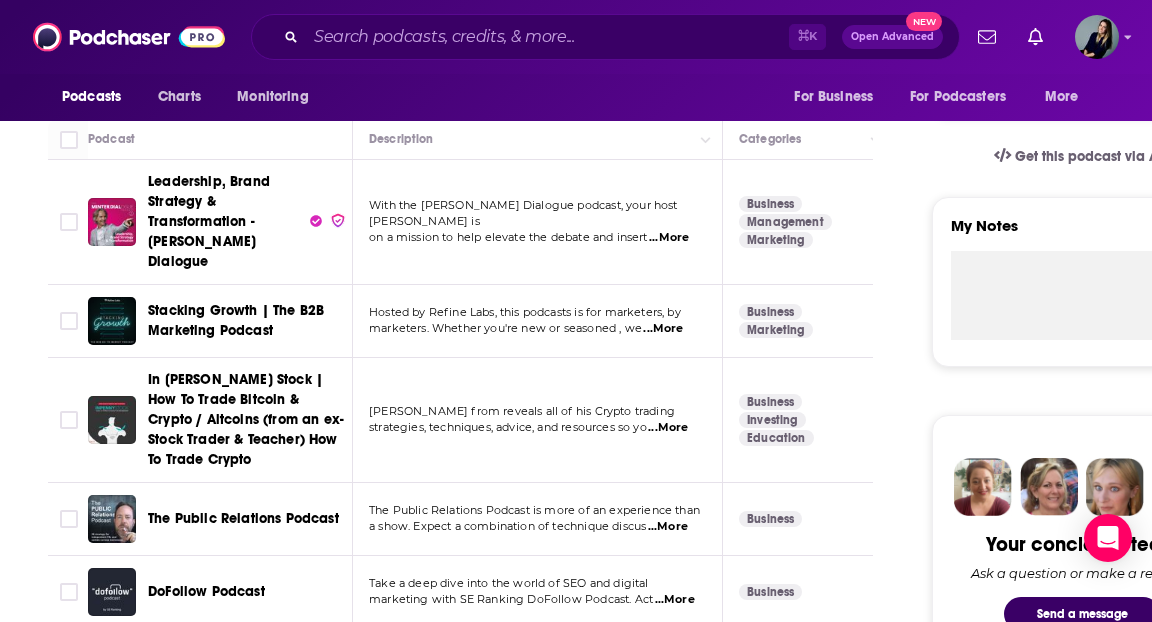 click on "About Insights Episodes 567 Reviews 1 Credits 8 Lists 5 Similar Podcasts like  On Brand with [PERSON_NAME] Explore similar podcast featuring your favorite guest interviews, hosted podcasts, and production roles. If you like  On Brand with [PERSON_NAME]  then you might like these  98 similar podcasts ! Relevancy Table Filters Podcast Description Categories Reach (Monthly) Reach (Episode) Top Country Leadership, Brand Strategy & Transformation - [PERSON_NAME] Dialogue With the [PERSON_NAME] Dialogue podcast, your host [PERSON_NAME] is on a mission to help elevate the debate and insert   ...More Business Management Marketing 53 3.7k-5.7k Under 1.6k   US Stacking Growth | The B2B Marketing Podcast Hosted by Refine Labs, this podcasts is for marketers, by marketers.   Whether you're new or seasoned , we   ...More Business Marketing 48 2.5k-4.5k Under 1.2k   US In [PERSON_NAME] Stock | How To Trade Bitcoin & Crypto / Altcoins (from an ex-Stock Trader & Teacher) How To Trade Crypto [PERSON_NAME] from reveals all of his Crypto trading" at bounding box center (474, 3769) 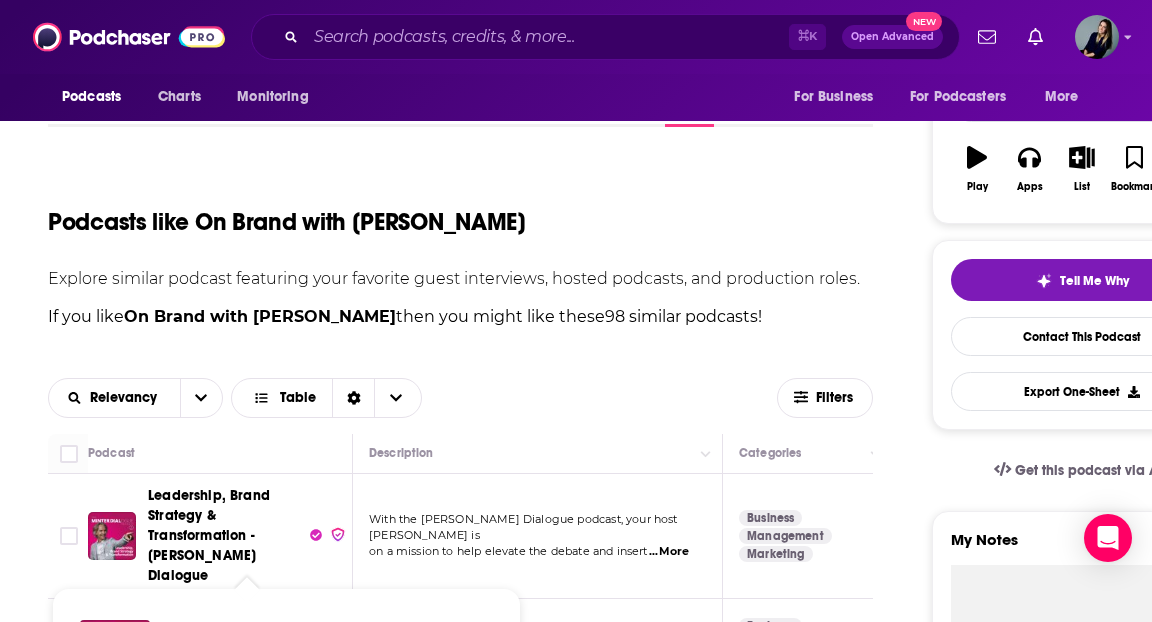 scroll, scrollTop: 180, scrollLeft: 0, axis: vertical 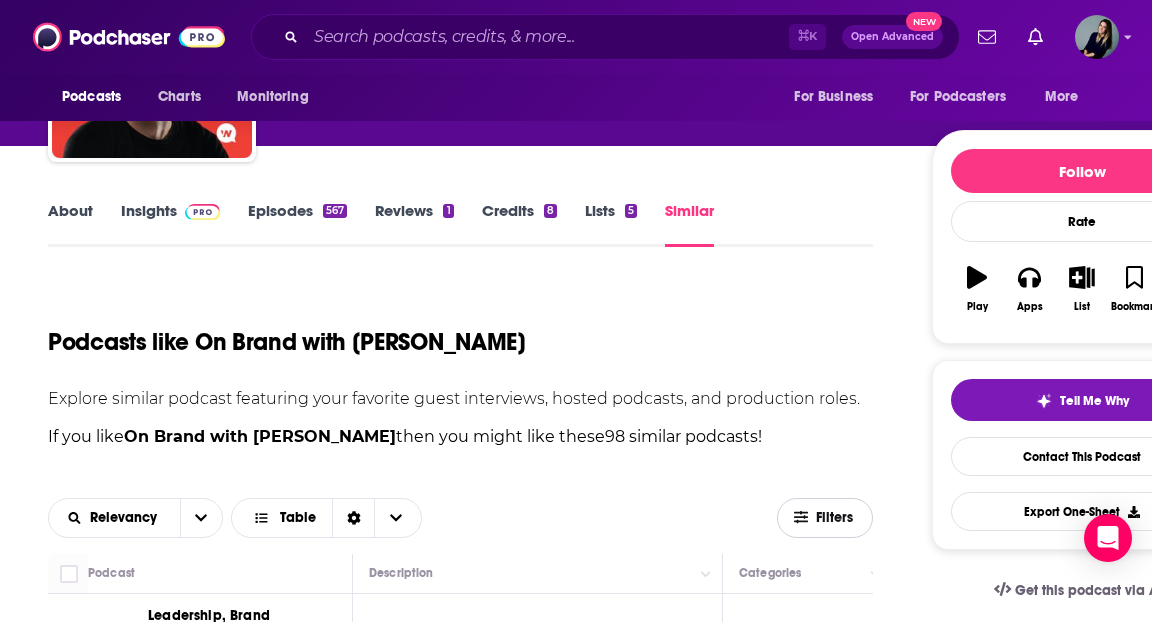 click on "Filters" at bounding box center (825, 518) 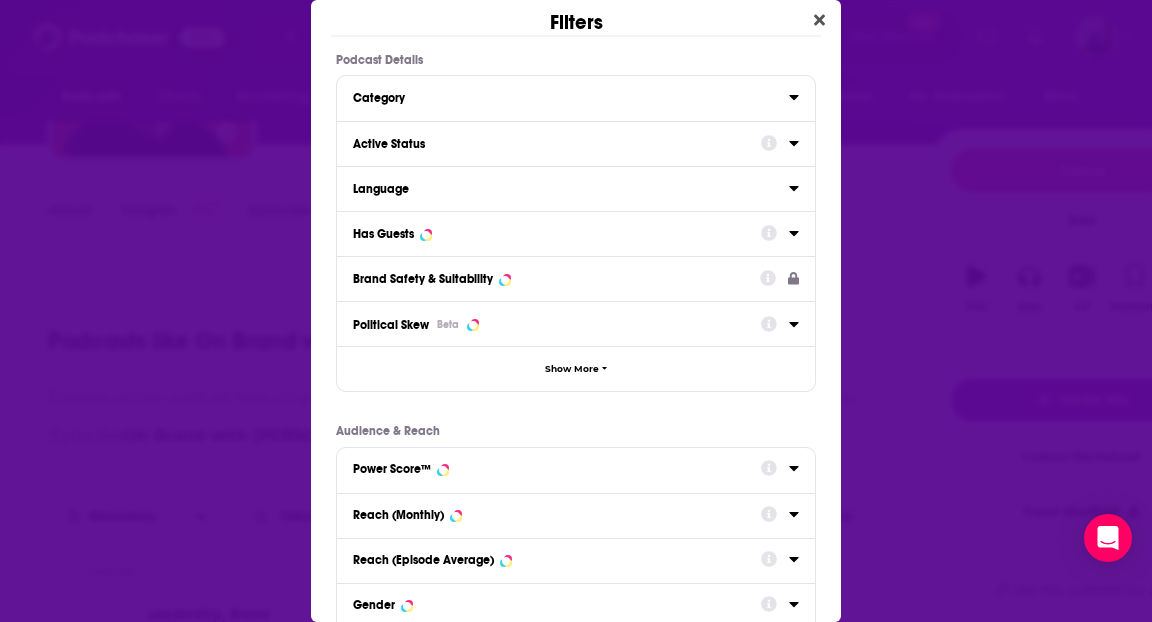 click on "Category" at bounding box center (571, 96) 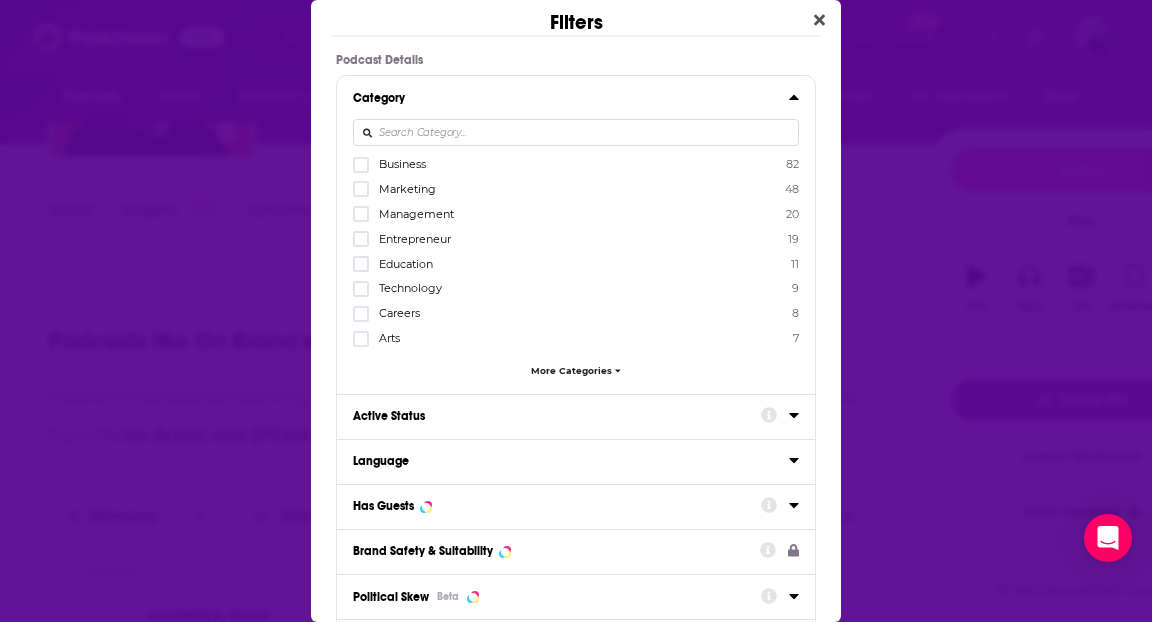 click at bounding box center [576, 133] 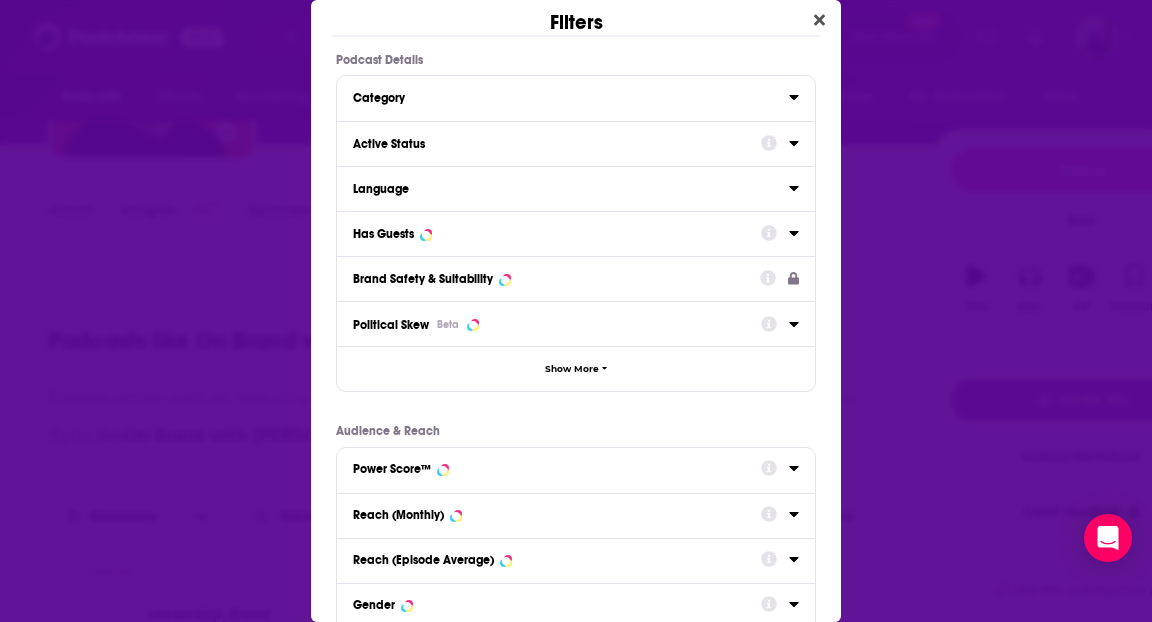 click on "Active Status" at bounding box center [576, 143] 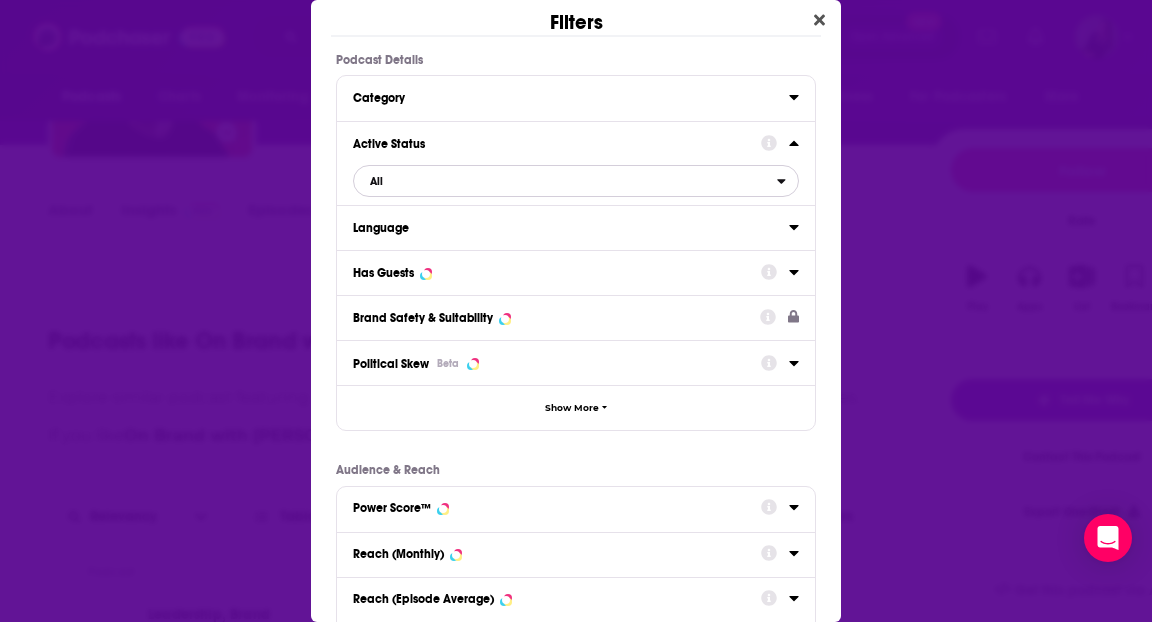 click on "All" at bounding box center (565, 181) 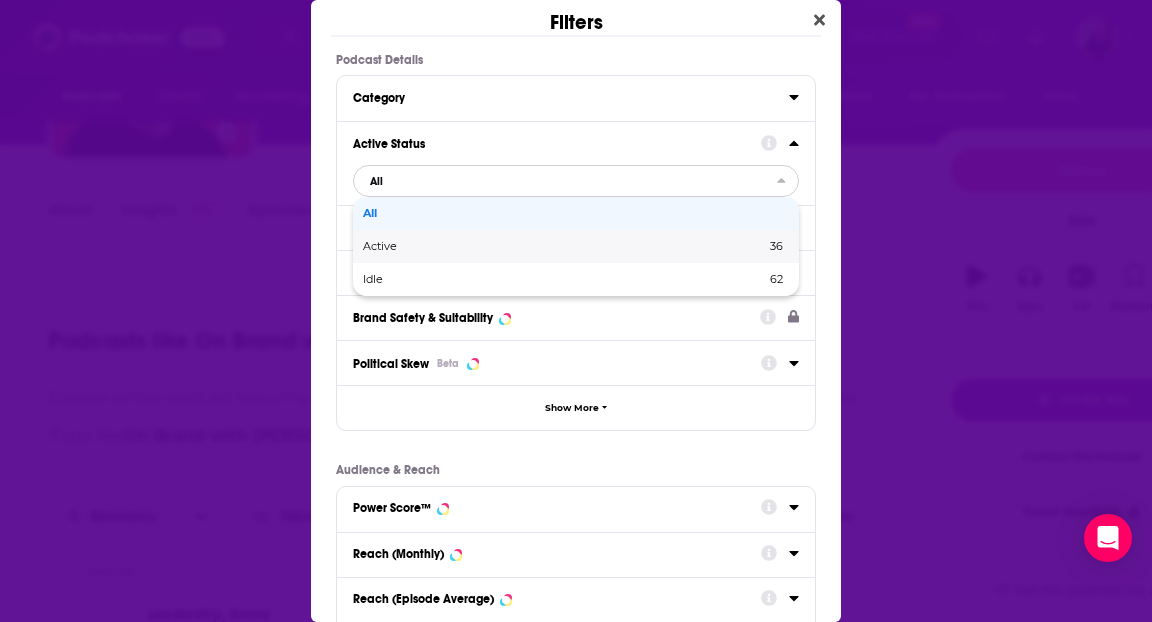 click on "Active" at bounding box center [472, 246] 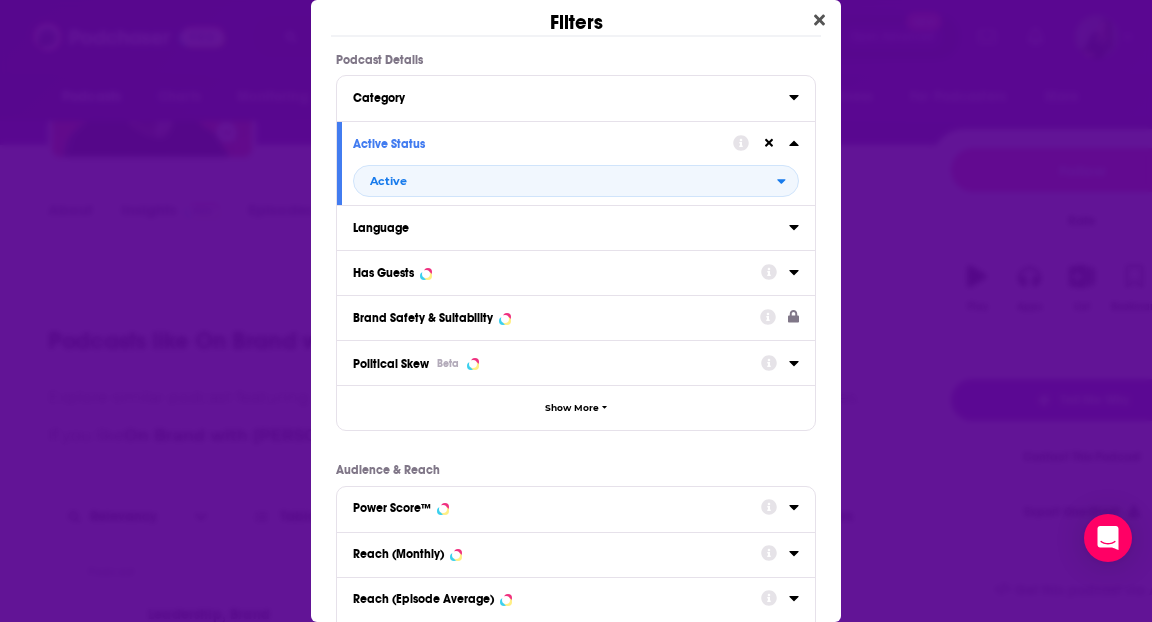 click on "Language" at bounding box center (576, 227) 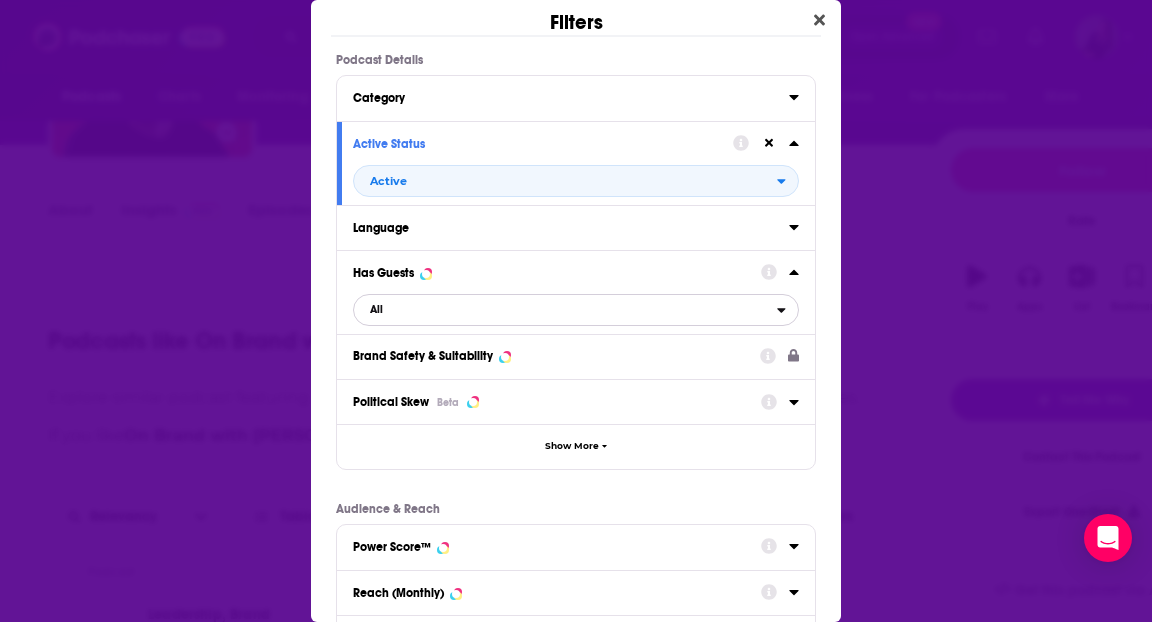 click on "All" at bounding box center [565, 310] 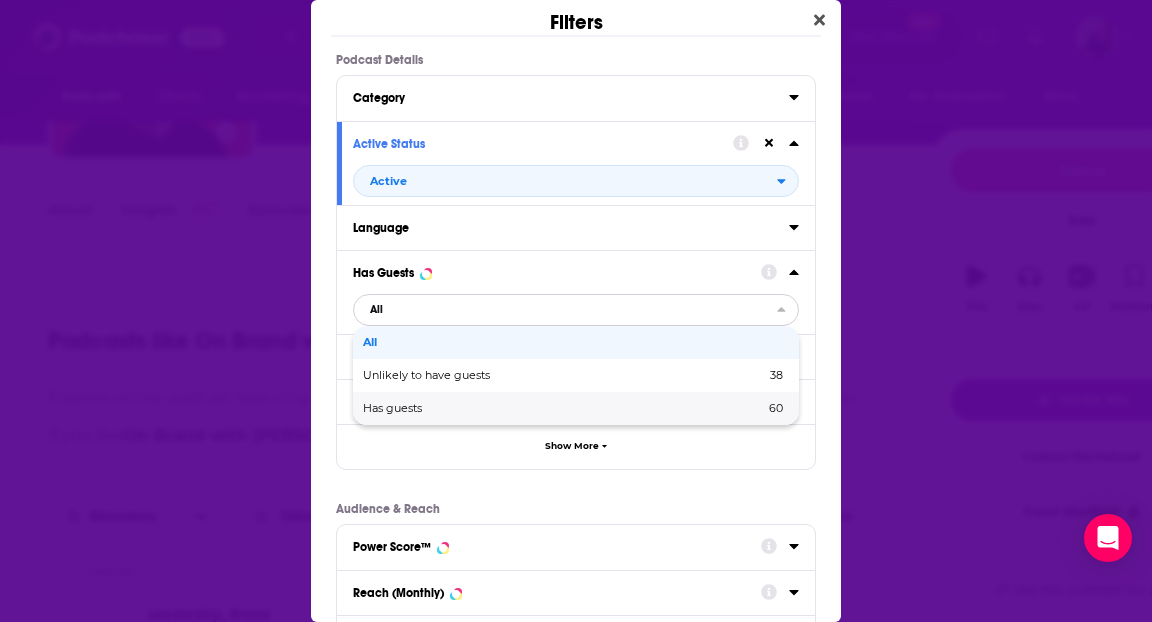 drag, startPoint x: 448, startPoint y: 366, endPoint x: 434, endPoint y: 410, distance: 46.173584 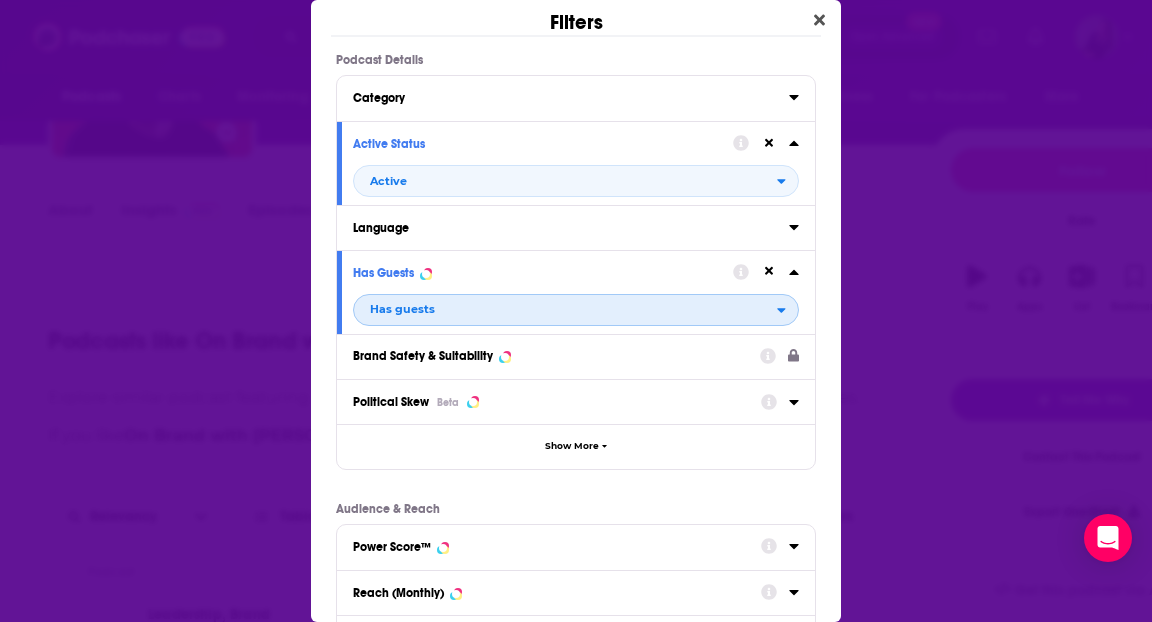 scroll, scrollTop: 334, scrollLeft: 0, axis: vertical 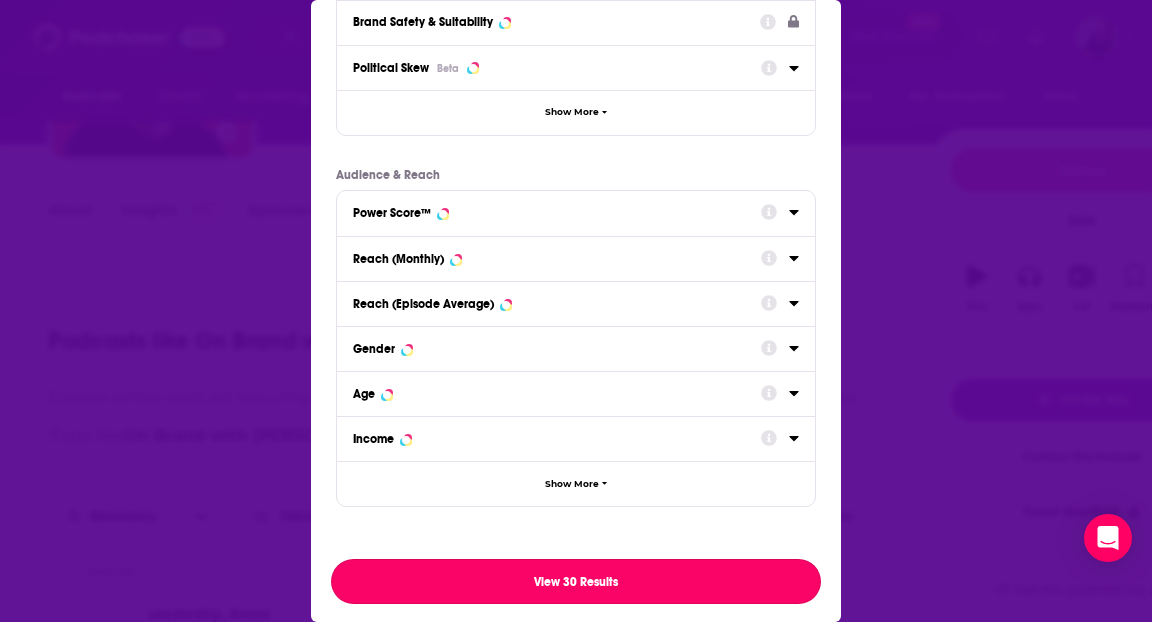 click on "View 30 Results" at bounding box center (576, 581) 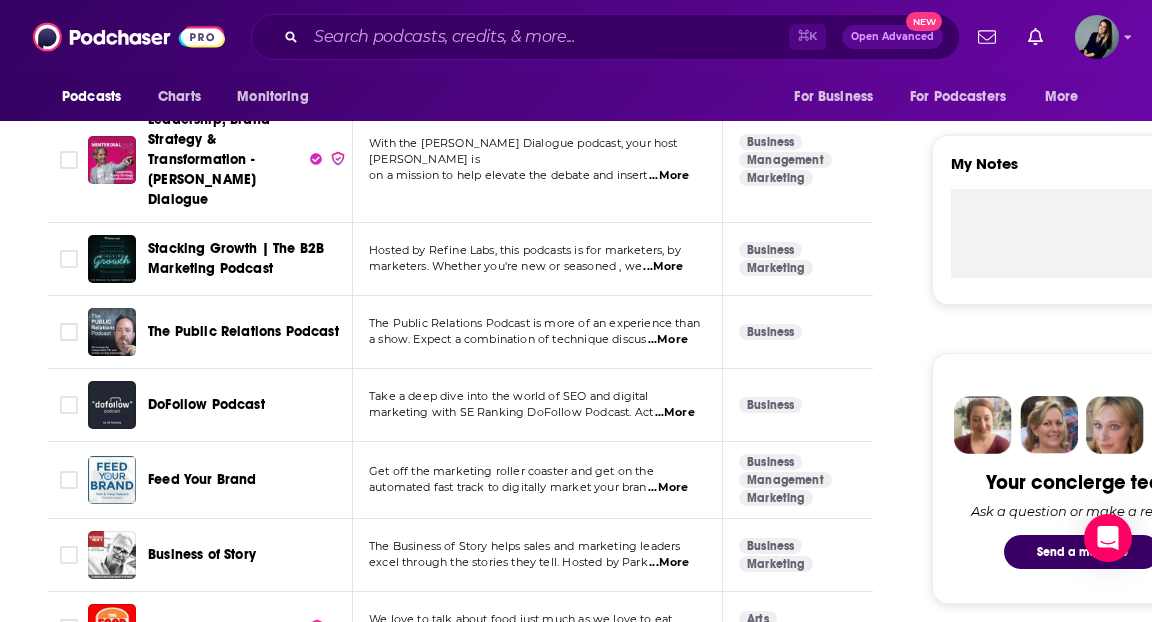 scroll, scrollTop: 657, scrollLeft: 0, axis: vertical 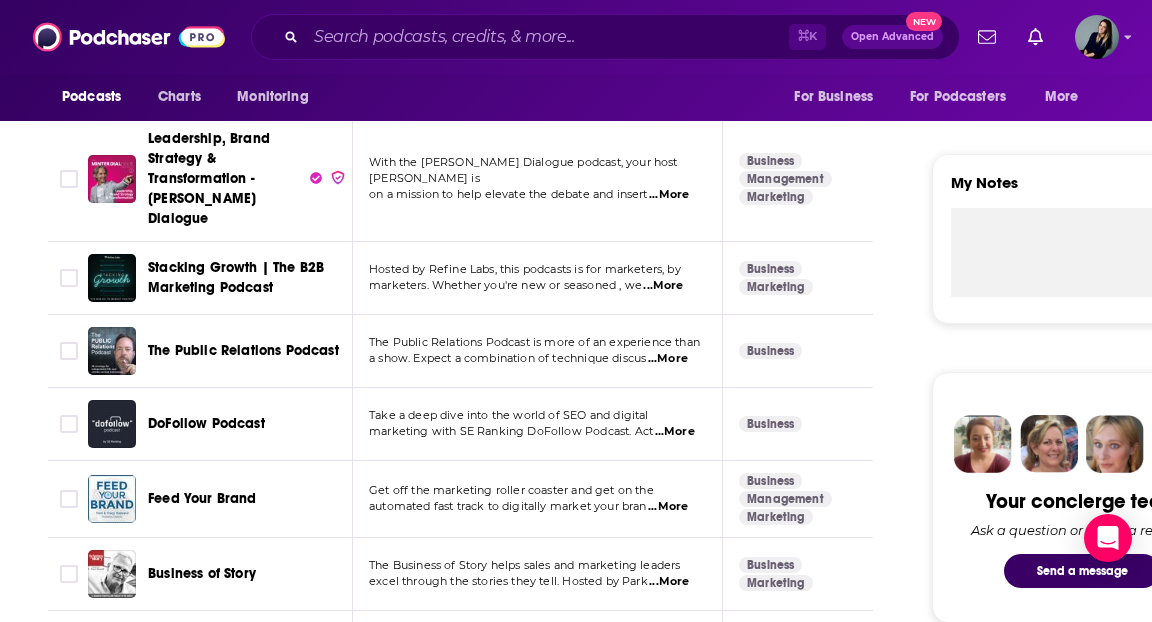 click on "Get off the marketing roller coaster and get on the" at bounding box center [537, 491] 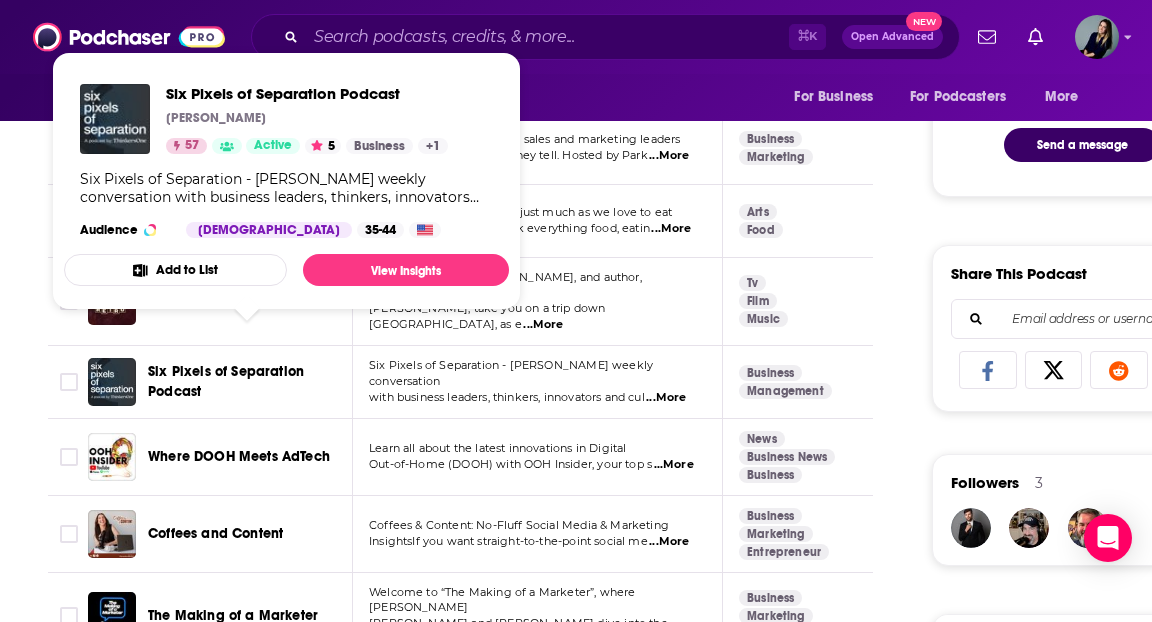 scroll, scrollTop: 1084, scrollLeft: 0, axis: vertical 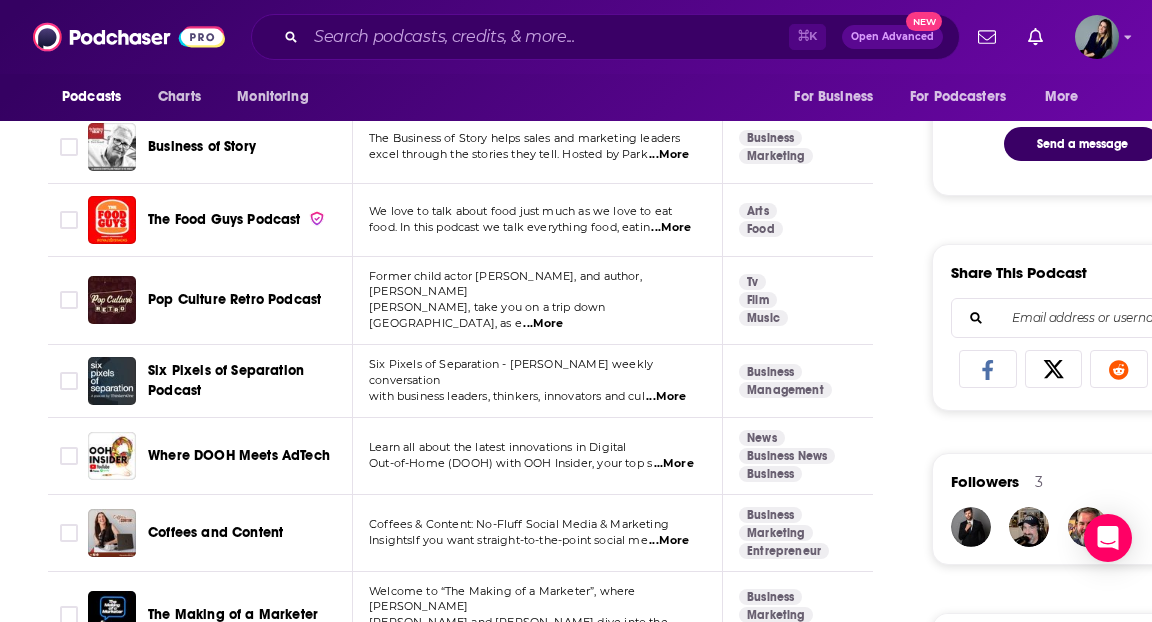 click on "About Insights Episodes 567 Reviews 1 Credits 8 Lists 5 Similar Podcasts like  On Brand with [PERSON_NAME] Explore similar podcast featuring your favorite guest interviews, hosted podcasts, and production roles. If you like  On Brand with [PERSON_NAME]  then you might like these  32 similar podcasts ! Relevancy Table Filters 2 Podcast Description Categories Reach (Monthly) Reach (Episode) Top Country Leadership, Brand Strategy & Transformation - [PERSON_NAME] Dialogue With the [PERSON_NAME] Dialogue podcast, your host [PERSON_NAME] is on a mission to help elevate the debate and insert   ...More Business Management Marketing 53 3.7k-5.7k Under 1.6k   US Stacking Growth | The B2B Marketing Podcast Hosted by Refine Labs, this podcasts is for marketers, by marketers.   Whether you're new or seasoned , we   ...More Business Marketing 48 2.5k-4.5k Under 1.2k   US The Public Relations Podcast The Public Relations Podcast is more of an experience than a show. Expect a combination of technique discus  ...More Business 40   GB" at bounding box center (474, 792) 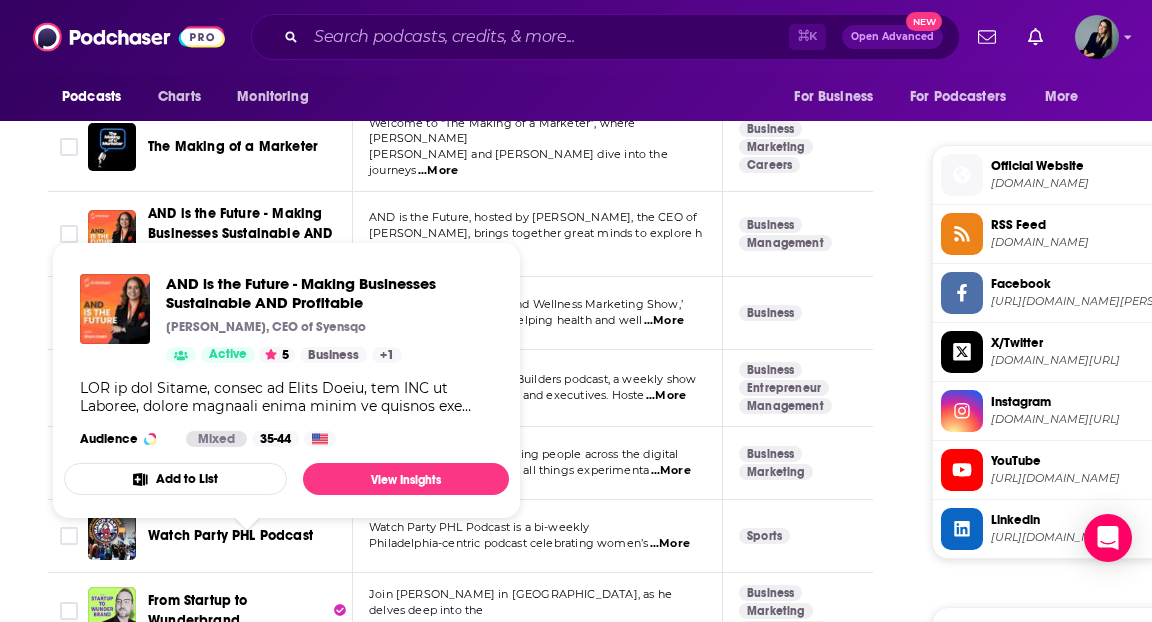 scroll, scrollTop: 1560, scrollLeft: 0, axis: vertical 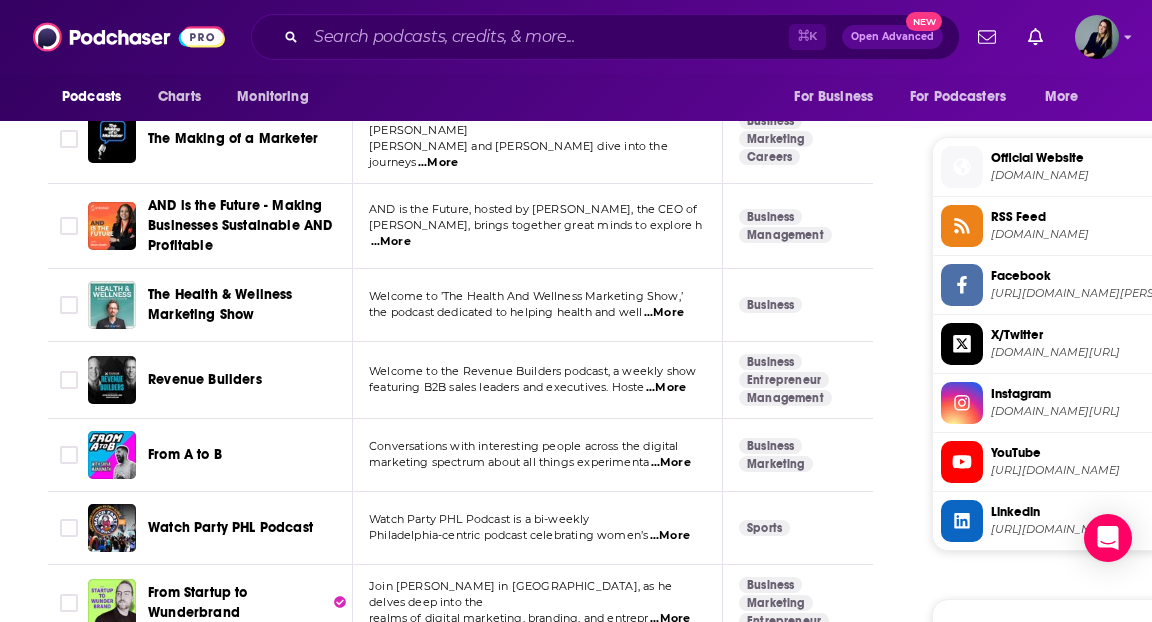 click on "About Insights Episodes 567 Reviews 1 Credits 8 Lists 5 Similar Podcasts like  On Brand with [PERSON_NAME] Explore similar podcast featuring your favorite guest interviews, hosted podcasts, and production roles. If you like  On Brand with [PERSON_NAME]  then you might like these  32 similar podcasts ! Relevancy Table Filters 2 Podcast Description Categories Reach (Monthly) Reach (Episode) Top Country Leadership, Brand Strategy & Transformation - [PERSON_NAME] Dialogue With the [PERSON_NAME] Dialogue podcast, your host [PERSON_NAME] is on a mission to help elevate the debate and insert   ...More Business Management Marketing 53 3.7k-5.7k Under 1.6k   US Stacking Growth | The B2B Marketing Podcast Hosted by Refine Labs, this podcasts is for marketers, by marketers.   Whether you're new or seasoned , we   ...More Business Marketing 48 2.5k-4.5k Under 1.2k   US The Public Relations Podcast The Public Relations Podcast is more of an experience than a show. Expect a combination of technique discus  ...More Business 40   GB" at bounding box center [640, 290] 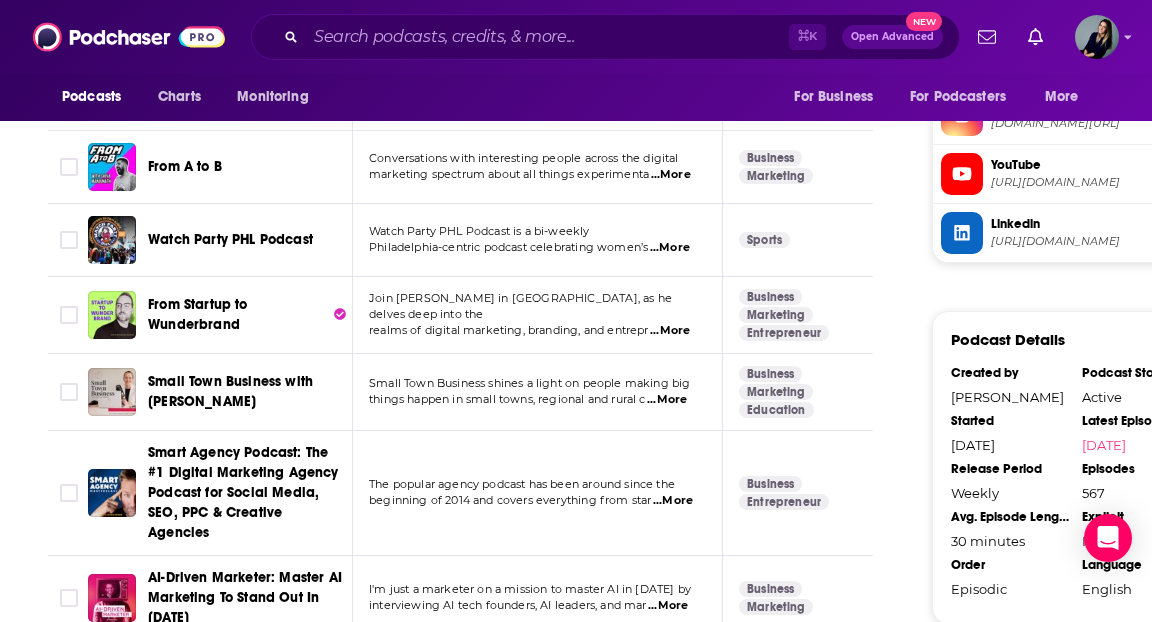 scroll, scrollTop: 1849, scrollLeft: 0, axis: vertical 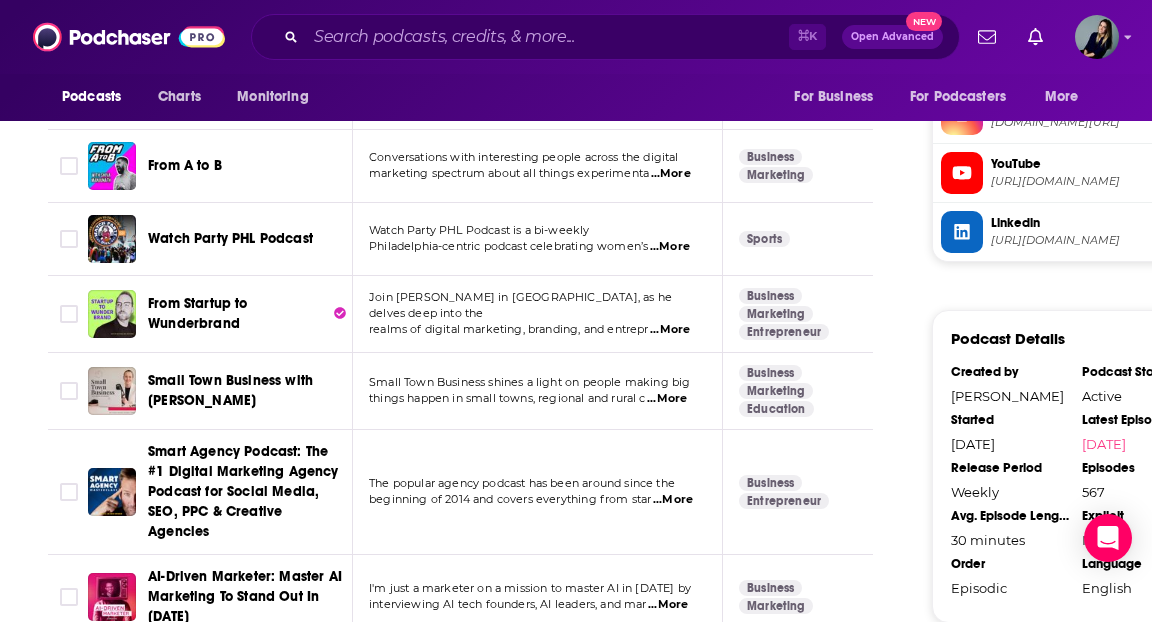 click on "AI-Driven Marketer: Master AI Marketing To Stand Out In [DATE]" at bounding box center (245, 596) 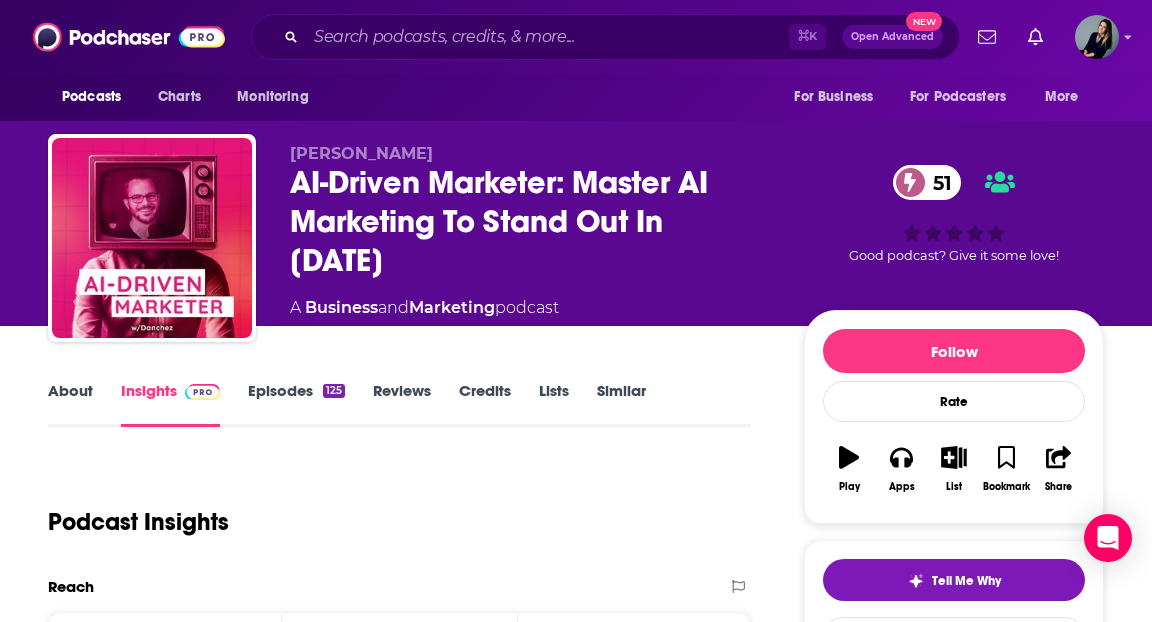 click on "Episodes 125" at bounding box center [296, 404] 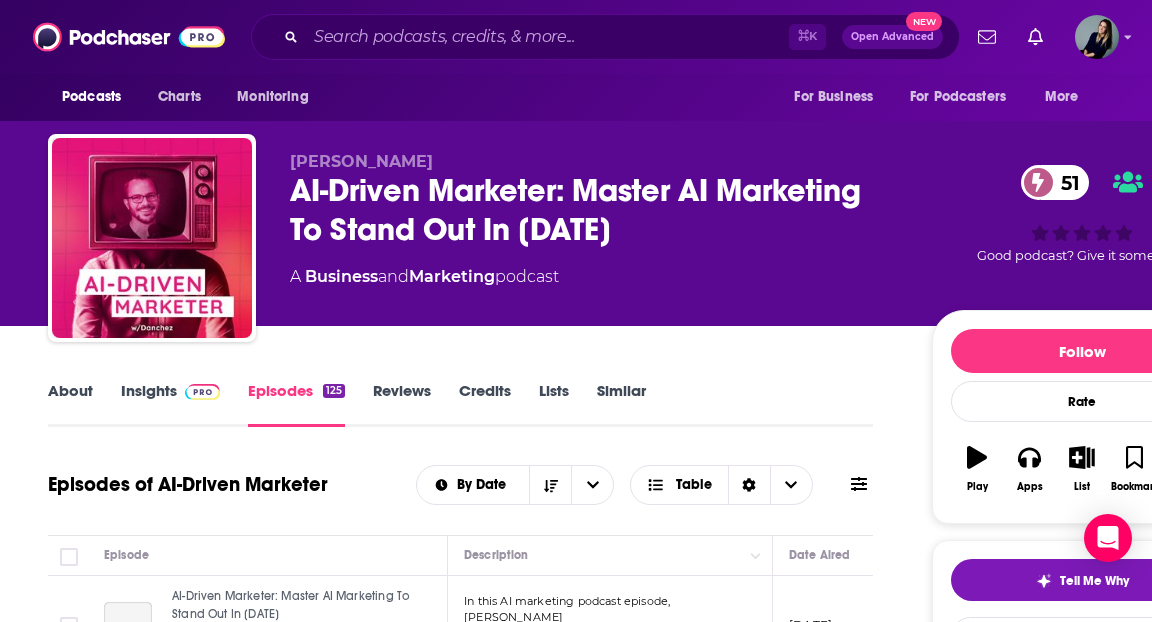 click on "Insights" at bounding box center (170, 404) 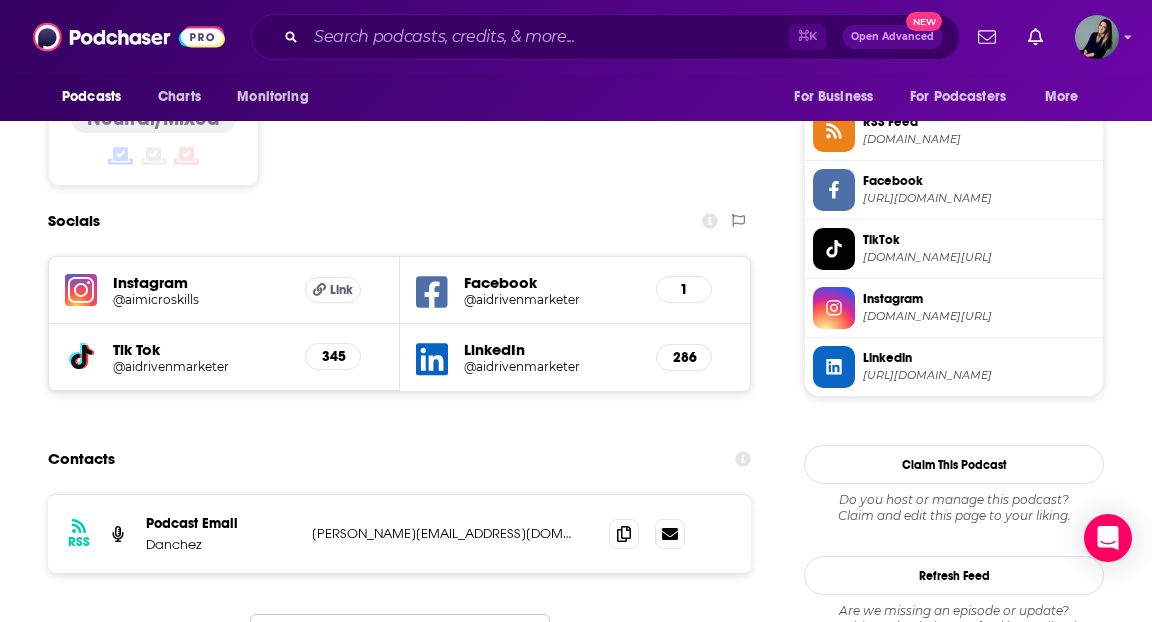 scroll, scrollTop: 1765, scrollLeft: 0, axis: vertical 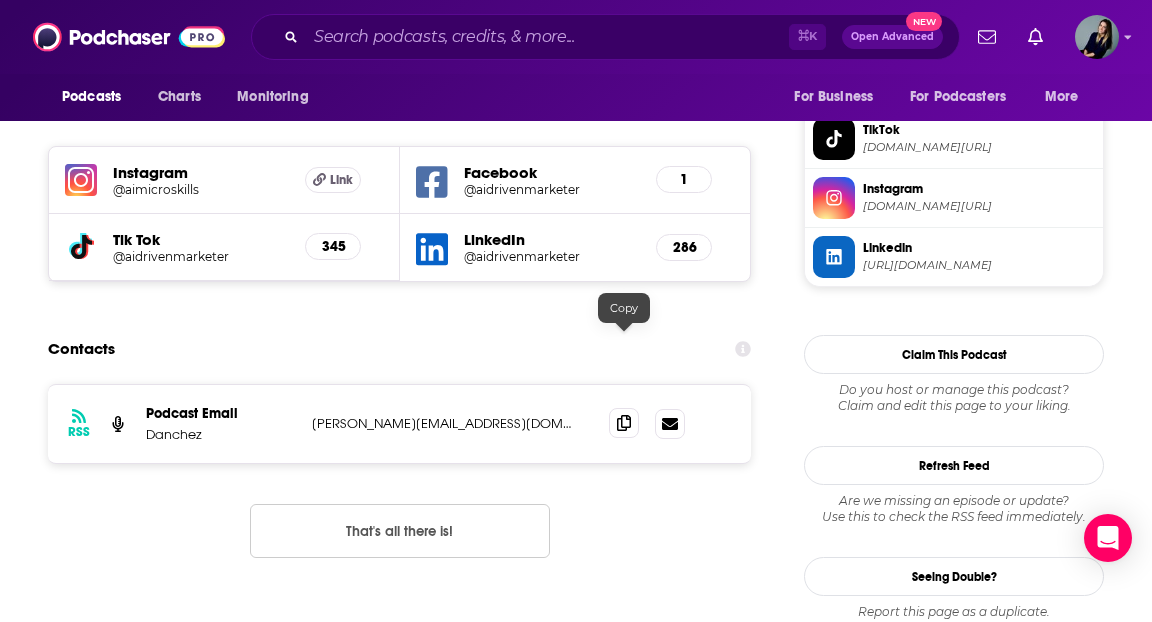 click 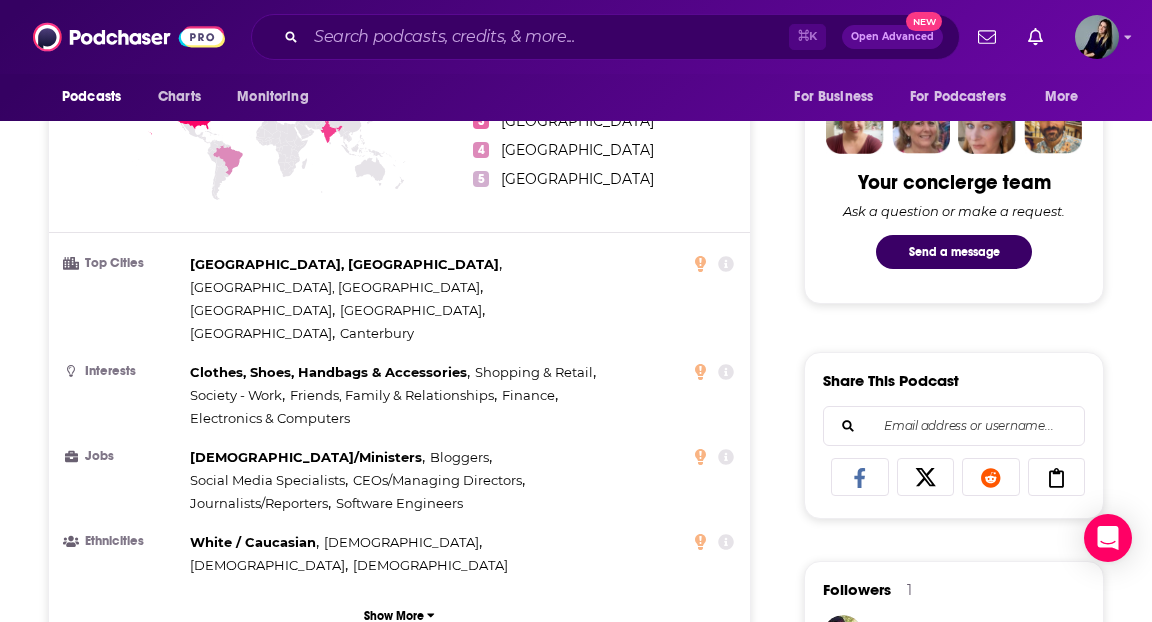 scroll, scrollTop: 798, scrollLeft: 0, axis: vertical 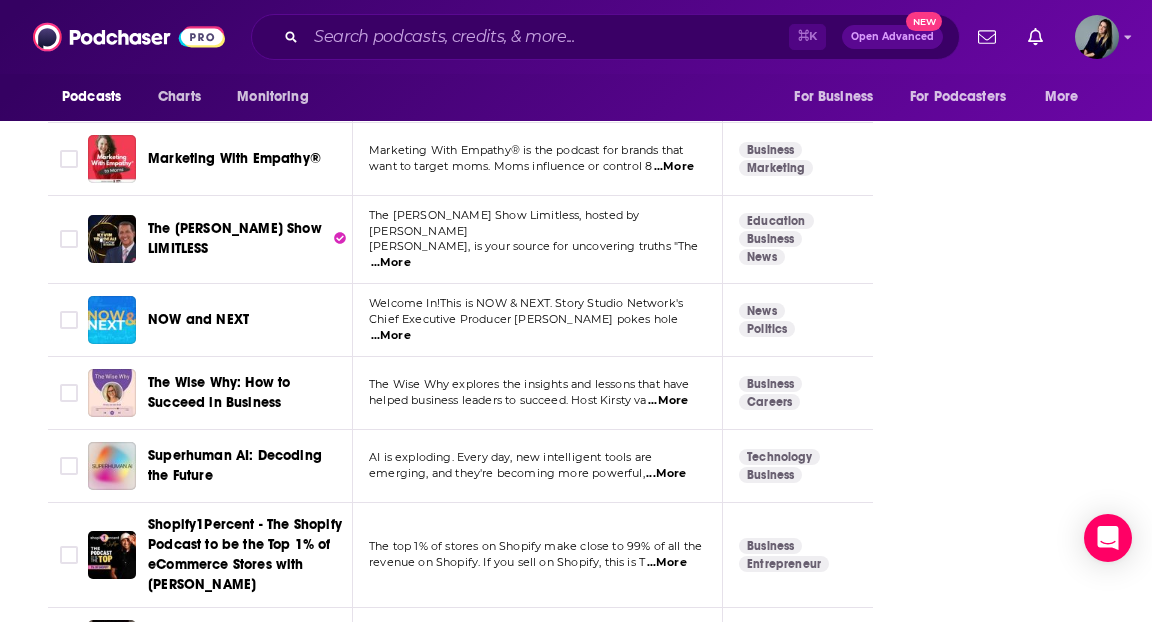 click on "AI is exploding. Every day, new intelligent tools are emerging, and they're becoming more powerful,   ...More" at bounding box center [538, 466] 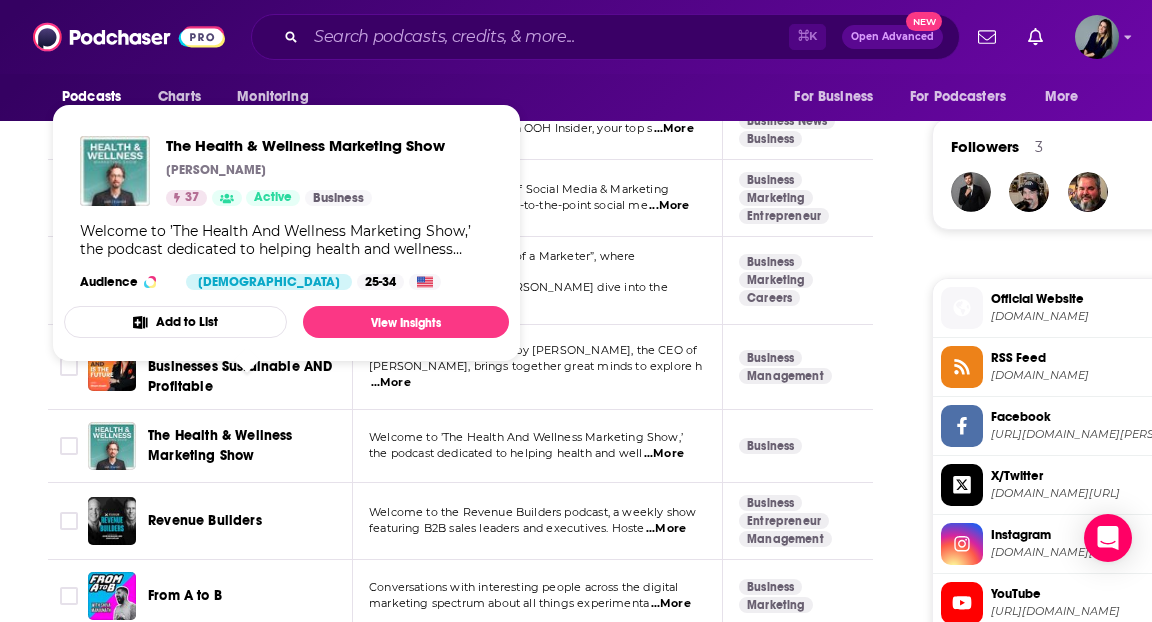 scroll, scrollTop: 1418, scrollLeft: 0, axis: vertical 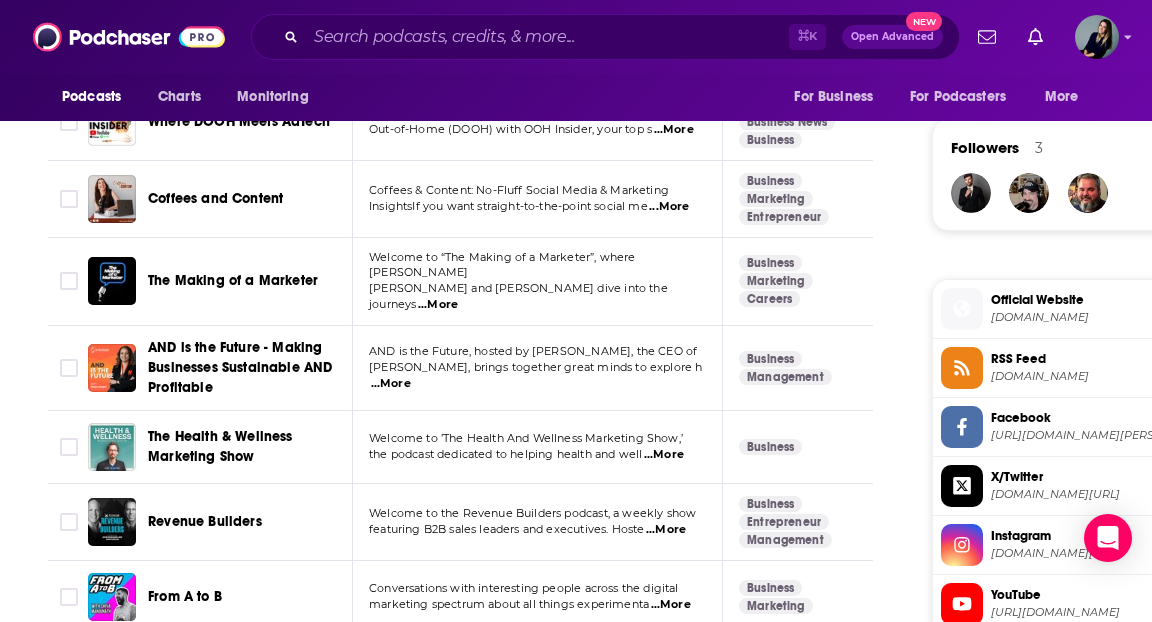 click on "About Insights Episodes 567 Reviews 1 Credits 8 Lists 5 Similar Podcasts like  On Brand with [PERSON_NAME] Explore similar podcast featuring your favorite guest interviews, hosted podcasts, and production roles. If you like  On Brand with [PERSON_NAME]  then you might like these  32 similar podcasts ! Relevancy Table Filters 2 Podcast Description Categories Reach (Monthly) Reach (Episode) Top Country Leadership, Brand Strategy & Transformation - [PERSON_NAME] Dialogue With the [PERSON_NAME] Dialogue podcast, your host [PERSON_NAME] is on a mission to help elevate the debate and insert   ...More Business Management Marketing 53 3.7k-5.7k Under 1.6k   US Stacking Growth | The B2B Marketing Podcast Hosted by Refine Labs, this podcasts is for marketers, by marketers.   Whether you're new or seasoned , we   ...More Business Marketing 48 2.5k-4.5k Under 1.2k   US The Public Relations Podcast The Public Relations Podcast is more of an experience than a show. Expect a combination of technique discus  ...More Business 40   GB" at bounding box center [640, 432] 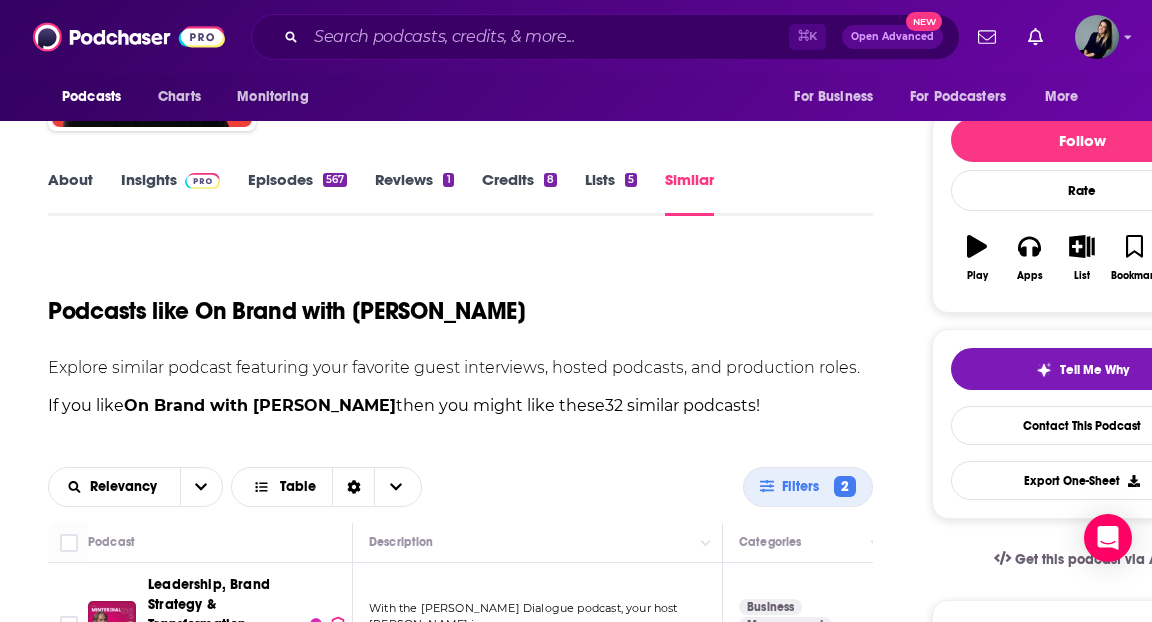 scroll, scrollTop: 0, scrollLeft: 0, axis: both 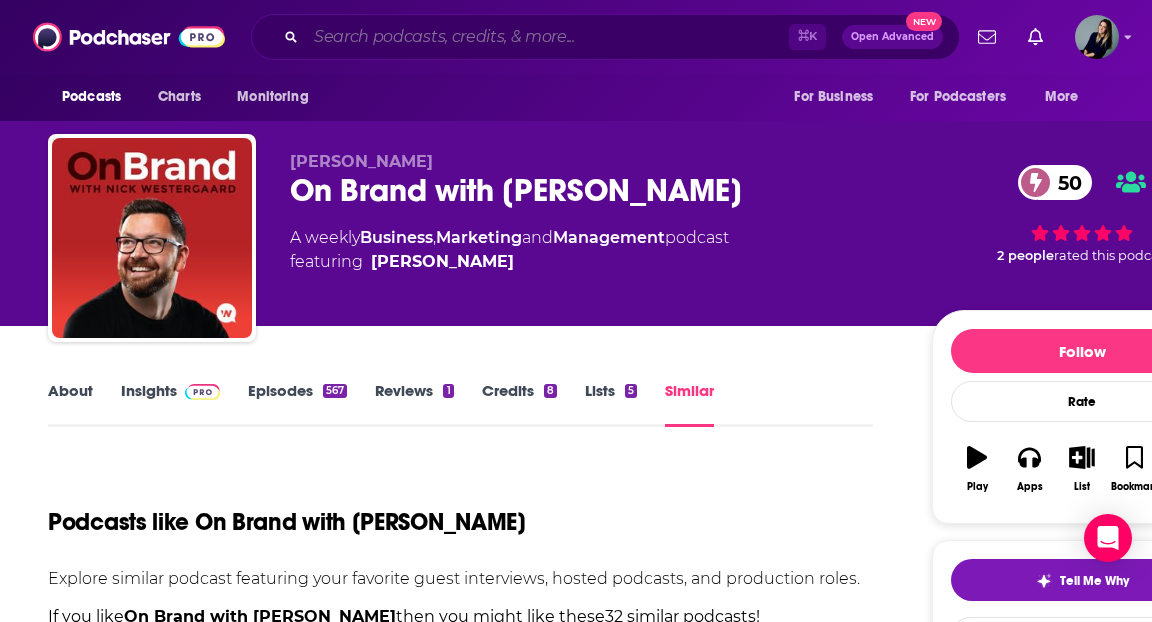 click at bounding box center (547, 37) 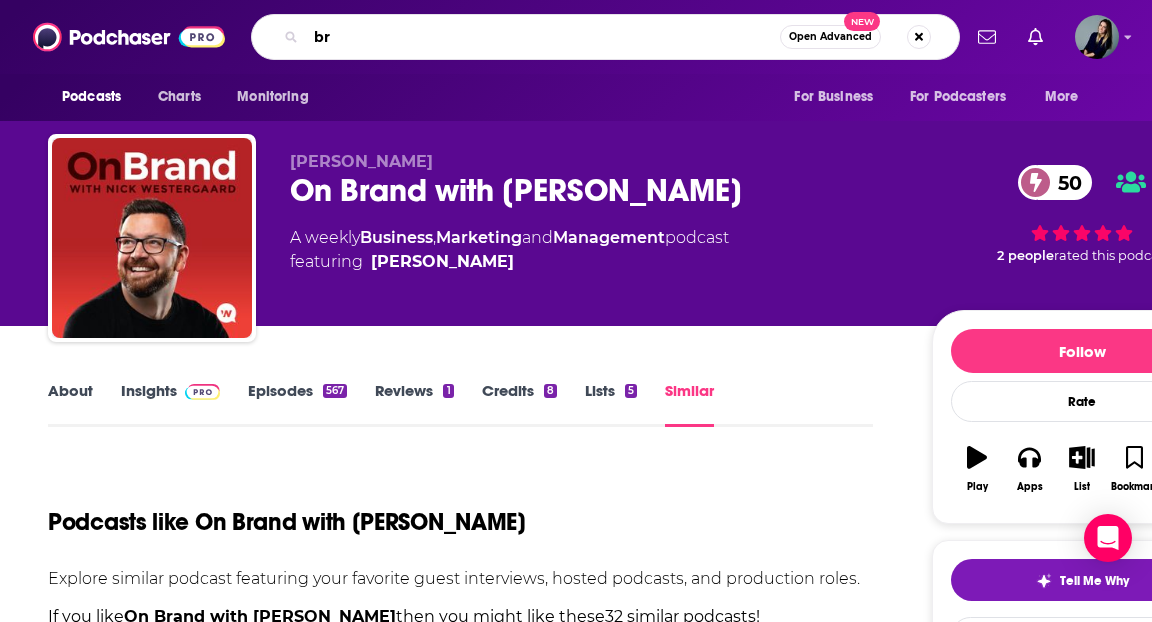 type on "b" 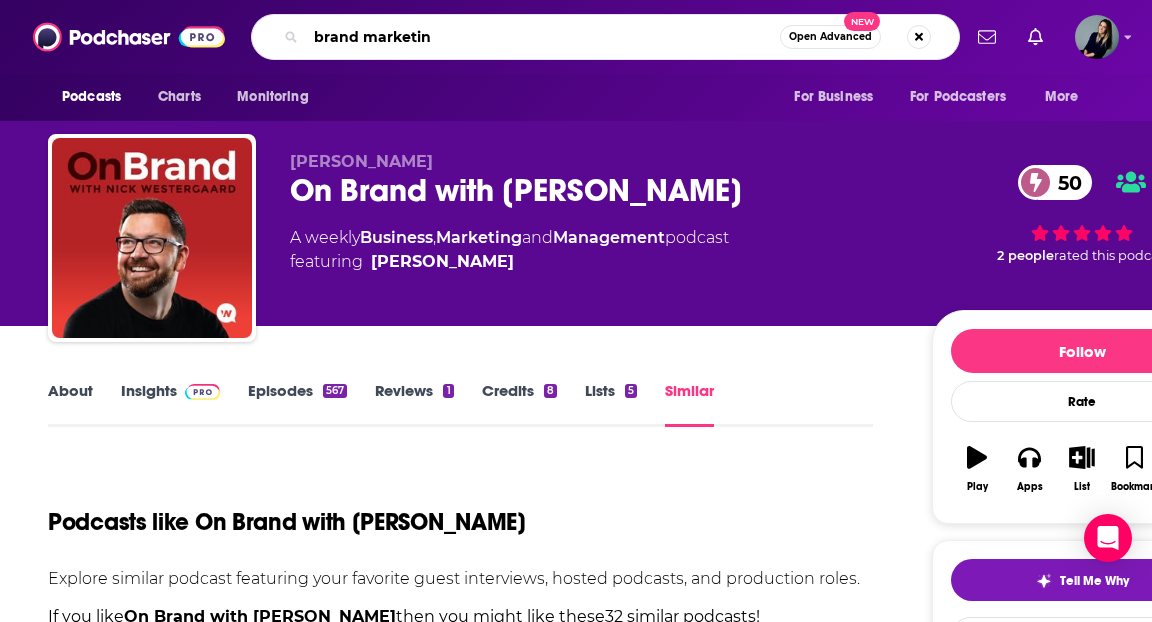 type on "brand marketing" 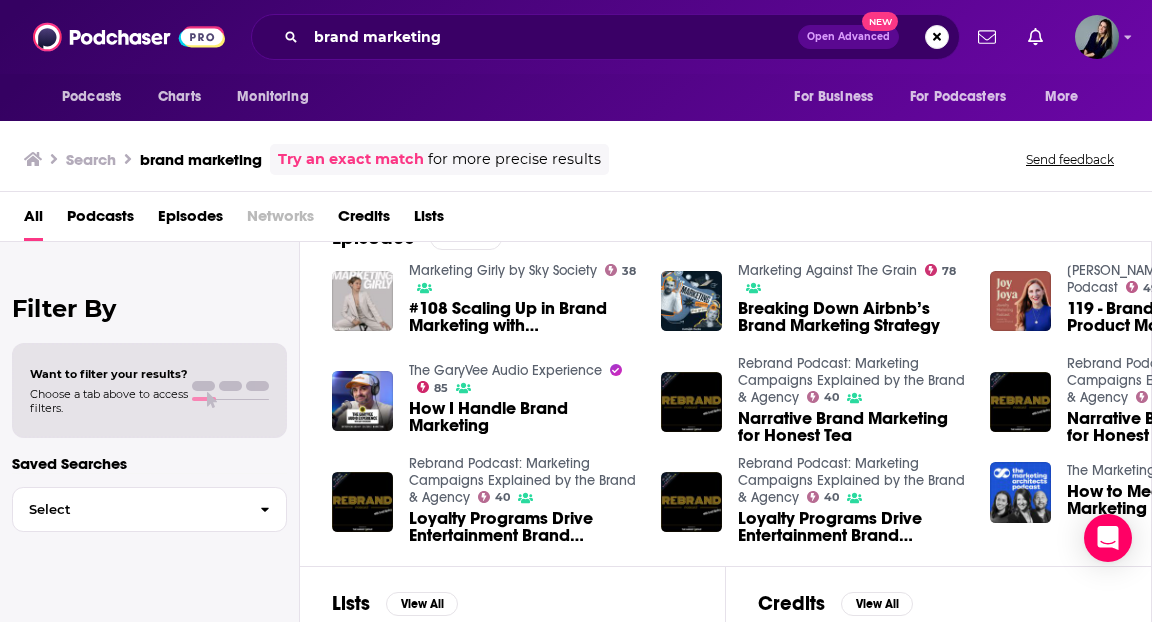 scroll, scrollTop: 0, scrollLeft: 0, axis: both 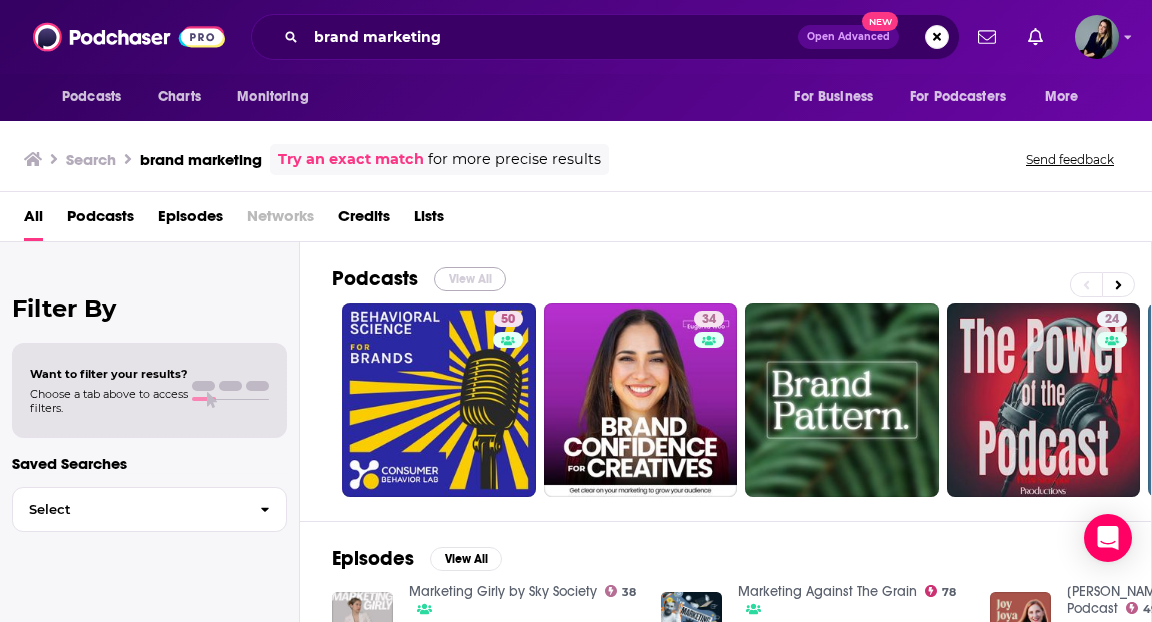 click on "View All" at bounding box center [470, 279] 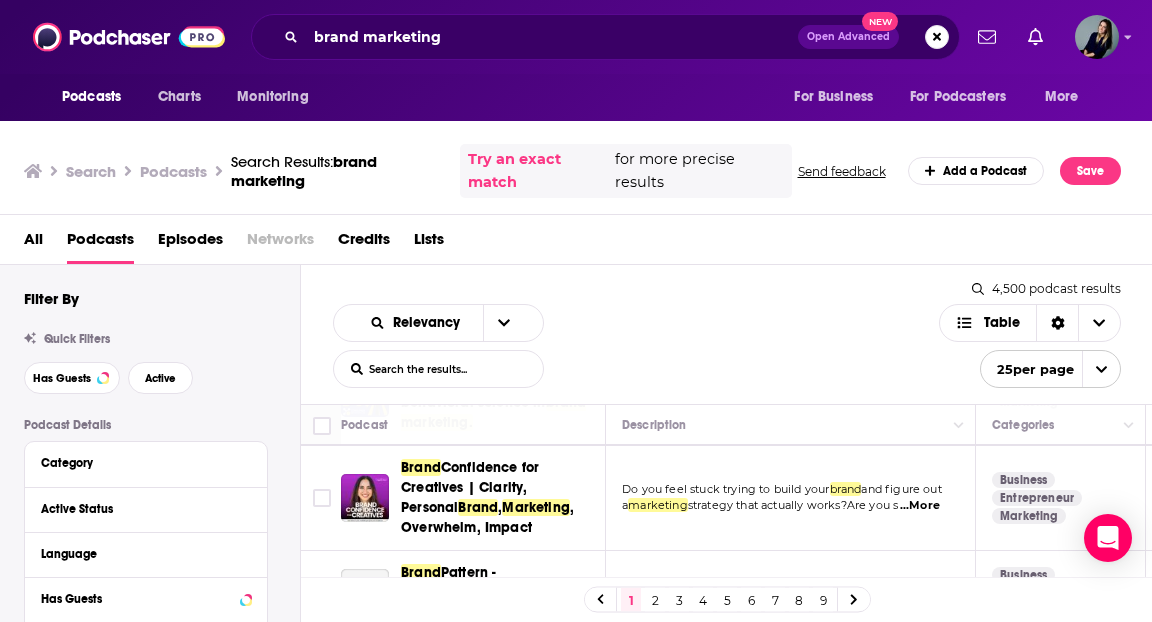 scroll, scrollTop: 131, scrollLeft: 0, axis: vertical 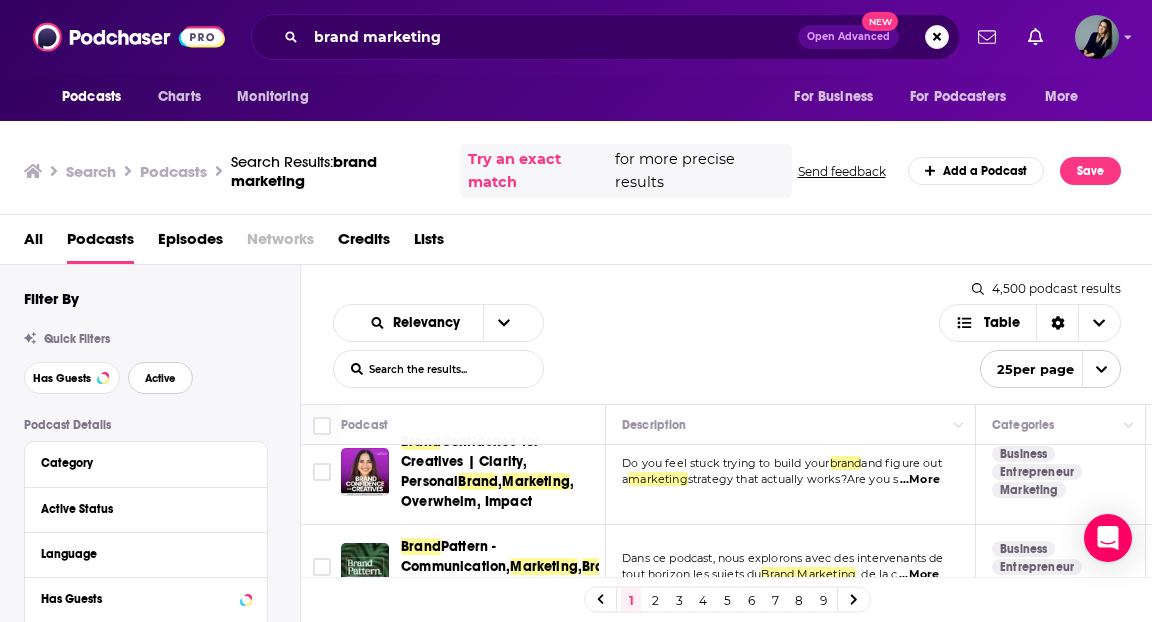 click on "Active" at bounding box center (160, 378) 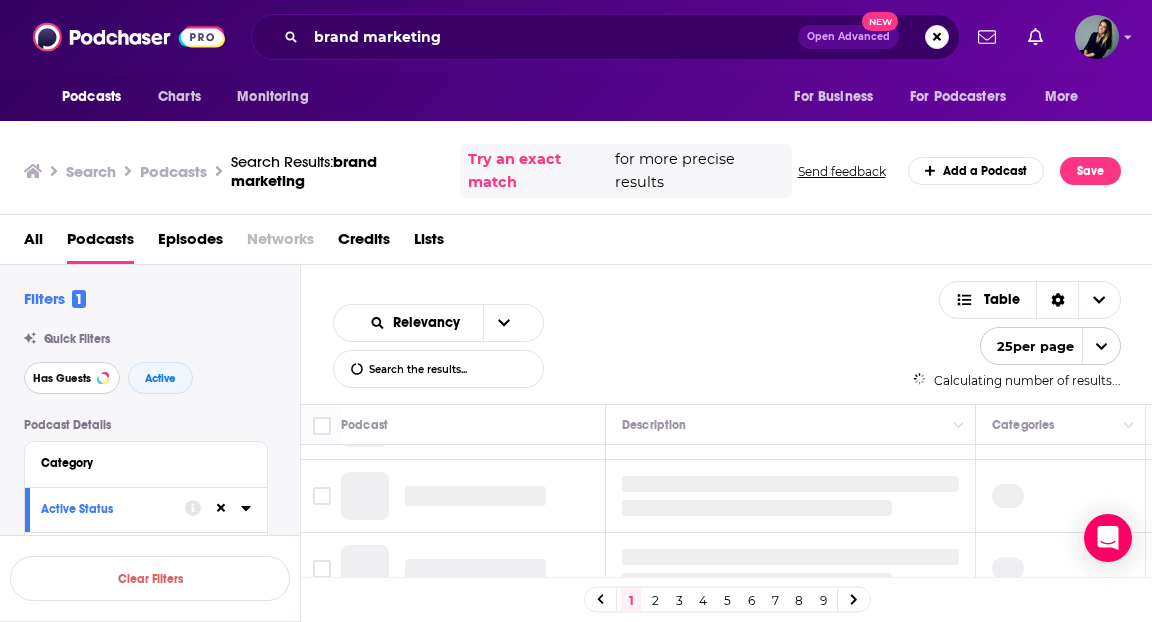 click on "Has Guests" at bounding box center (72, 378) 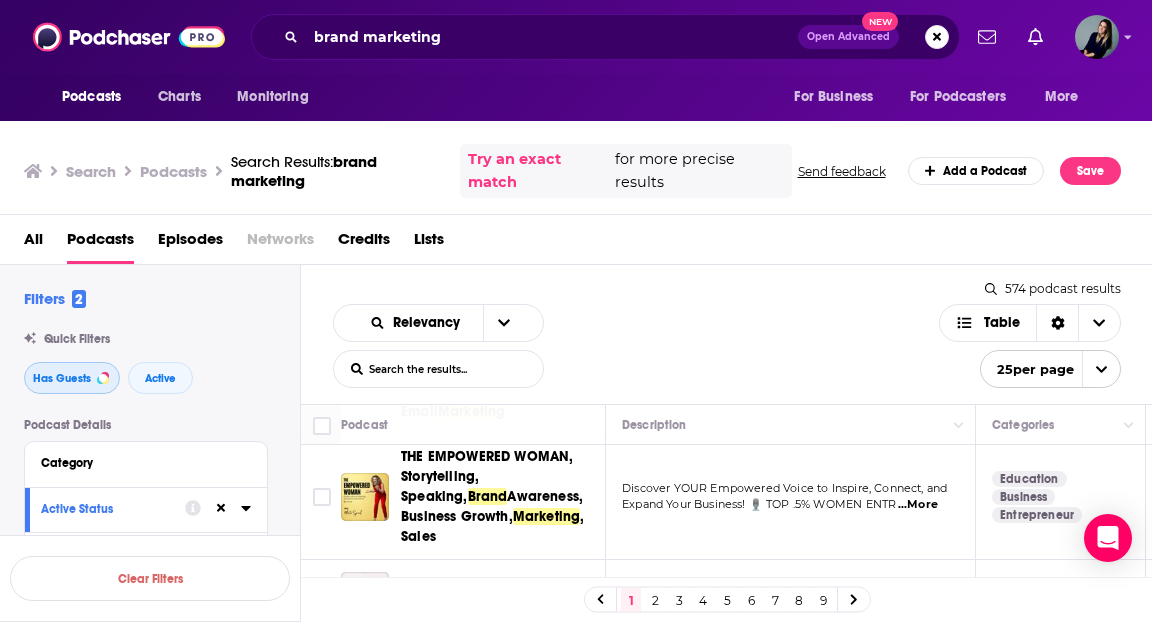 scroll, scrollTop: 698, scrollLeft: 0, axis: vertical 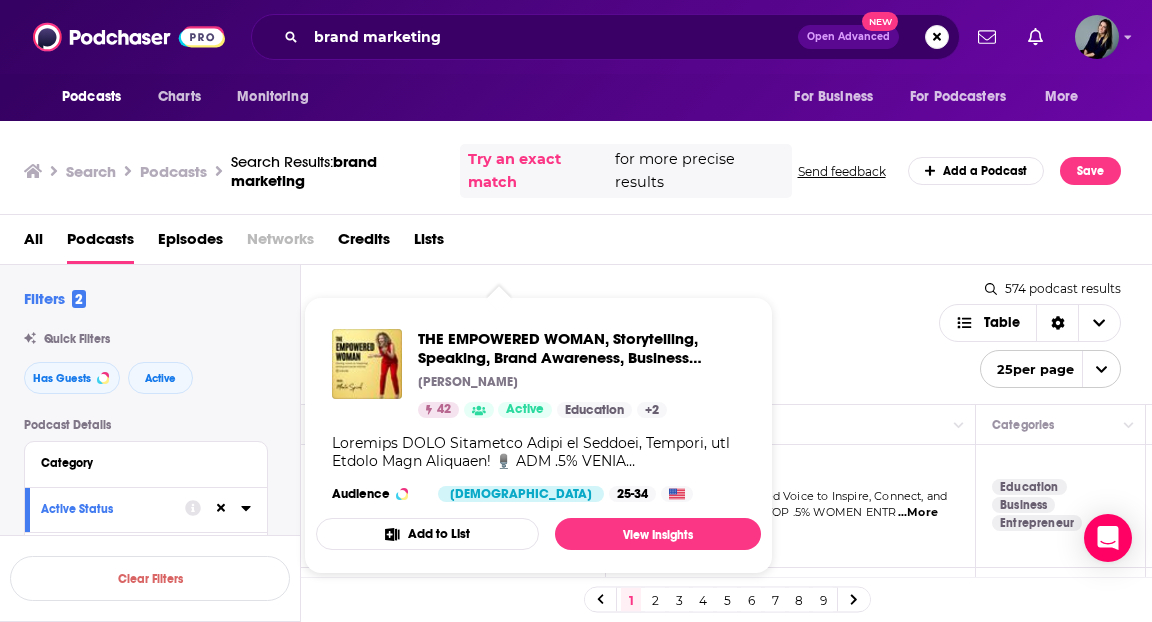 click on "THE EMPOWERED WOMAN, Storytelling, Speaking, Brand Awareness, Business Growth, Marketing, Sales [PERSON_NAME] 42 Active Education + 2 Audience [DEMOGRAPHIC_DATA] 25-34 Add to List View Insights" at bounding box center [538, 435] 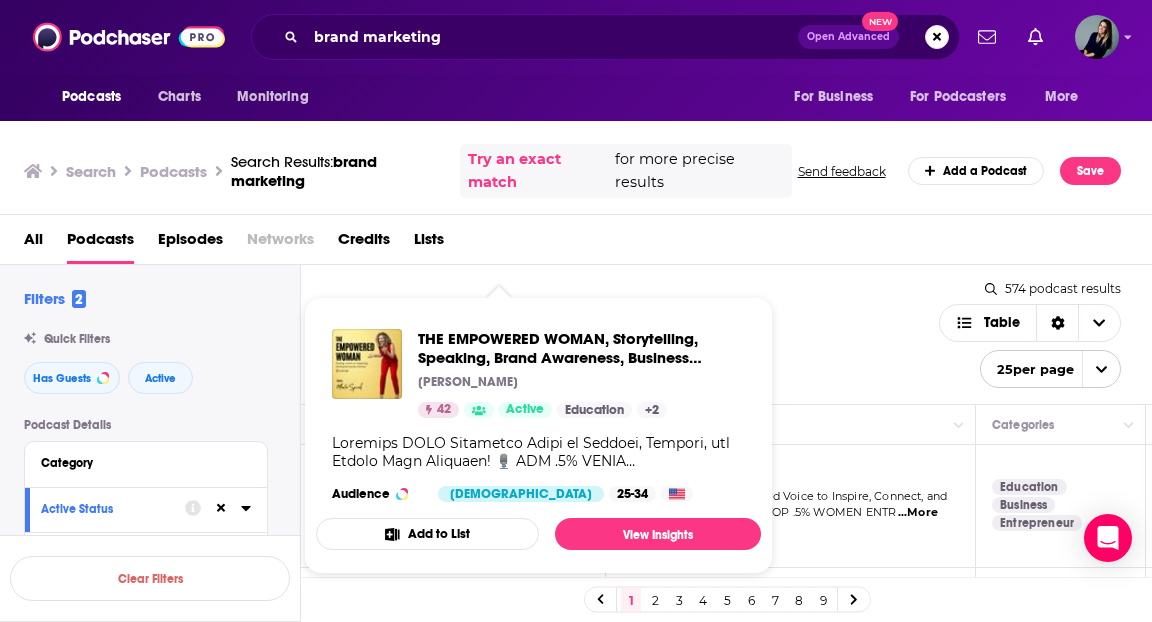 click on "Relevancy List Search Input Search the results... Table" at bounding box center (636, 346) 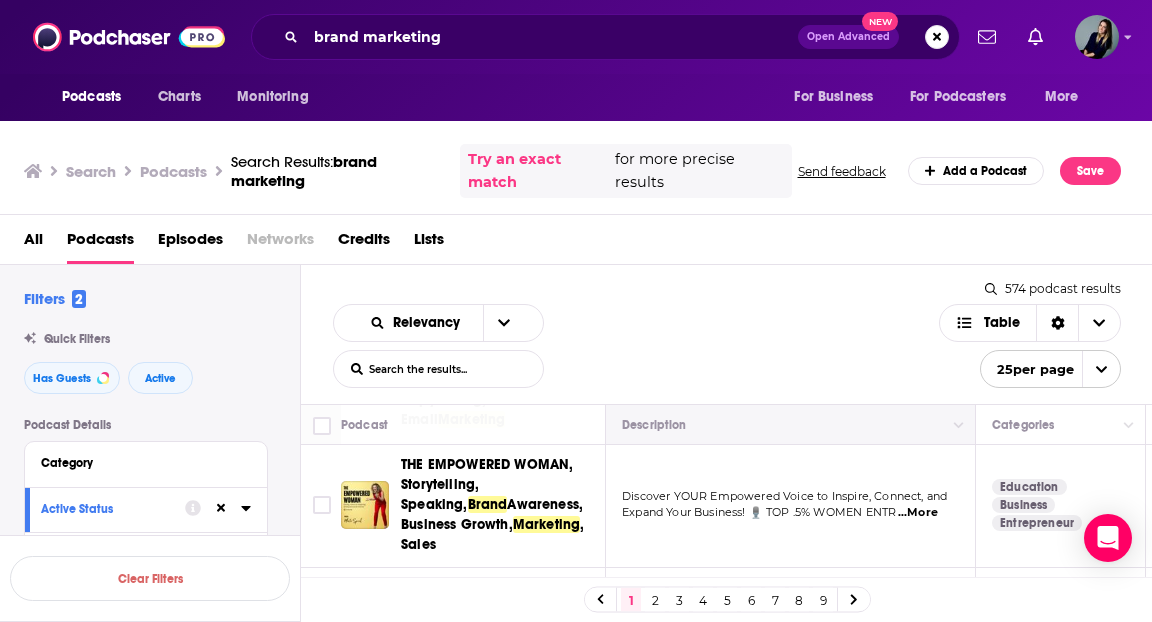 scroll, scrollTop: 804, scrollLeft: 0, axis: vertical 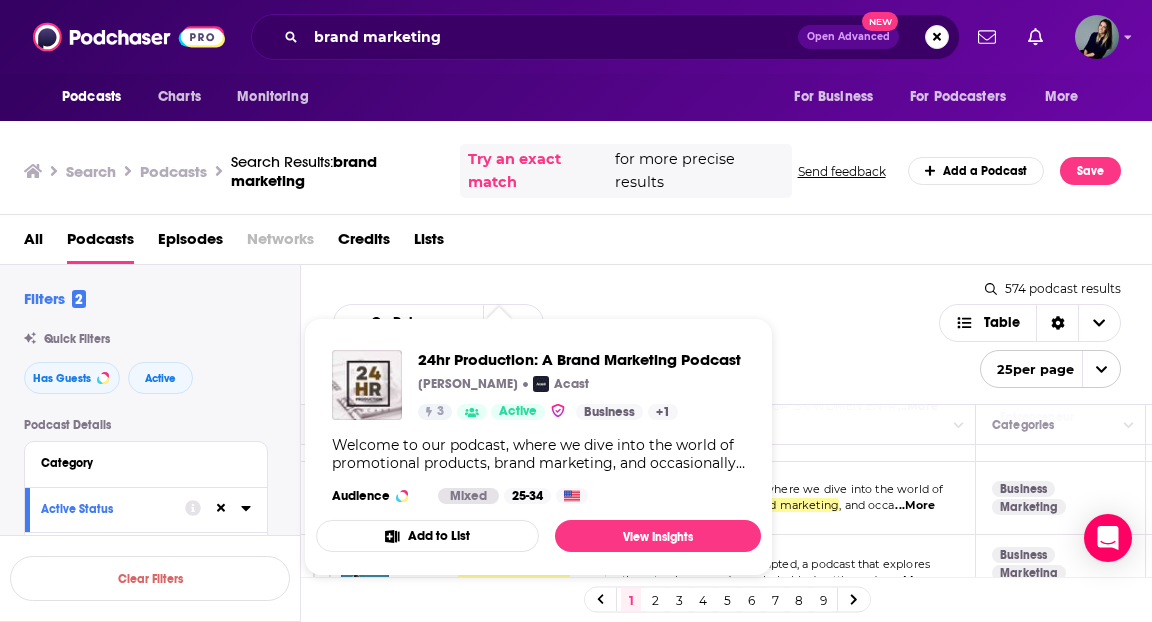 click on "Relevancy List Search Input Search the results... Table" at bounding box center (636, 346) 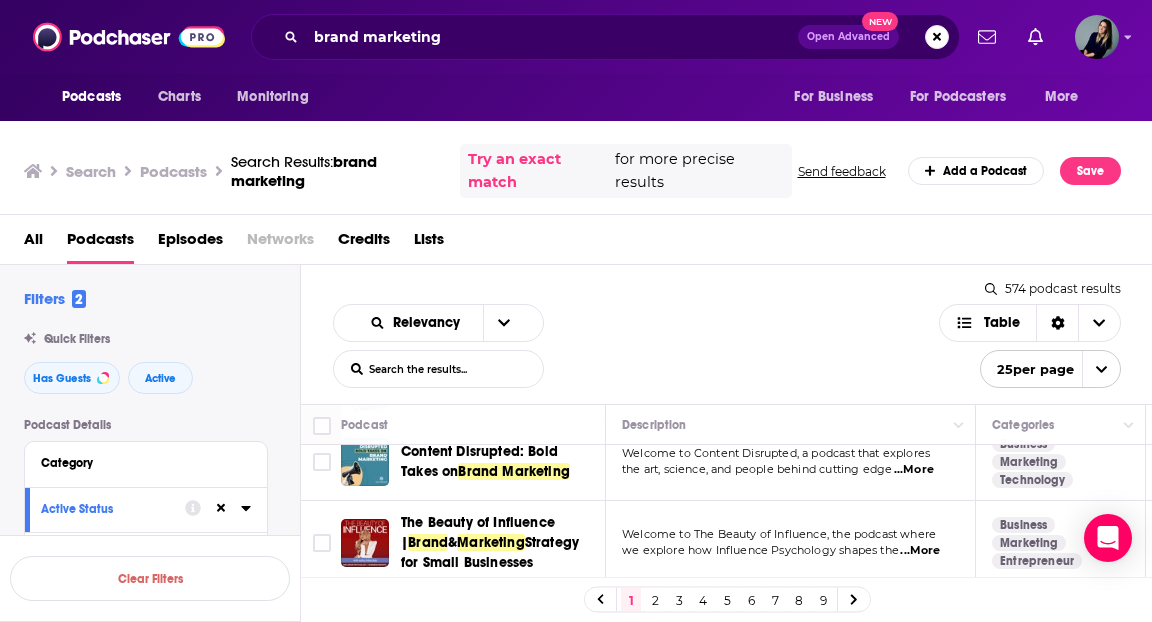 scroll, scrollTop: 881, scrollLeft: 0, axis: vertical 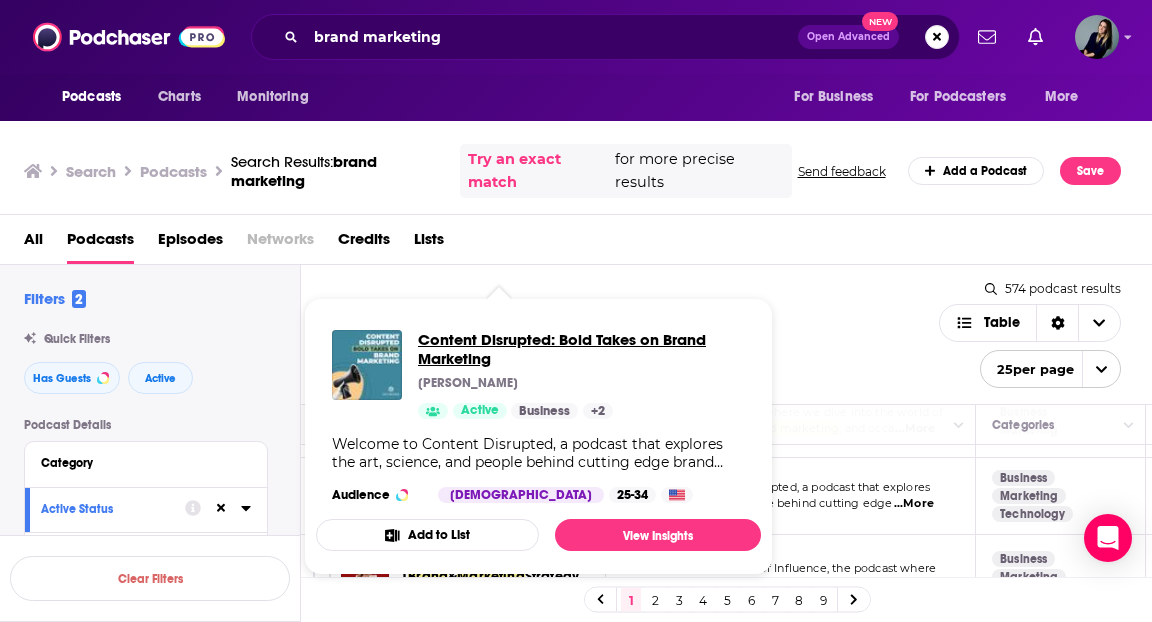 click on "Content Disrupted: Bold Takes on Brand Marketing" at bounding box center (581, 349) 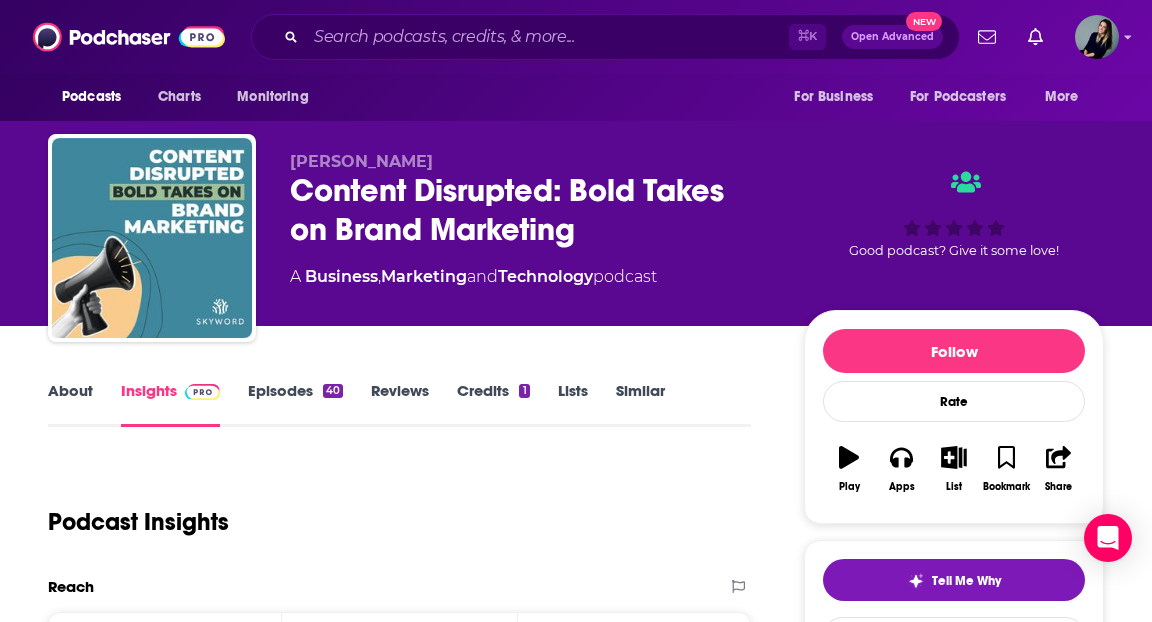 click on "Episodes 40" at bounding box center (295, 404) 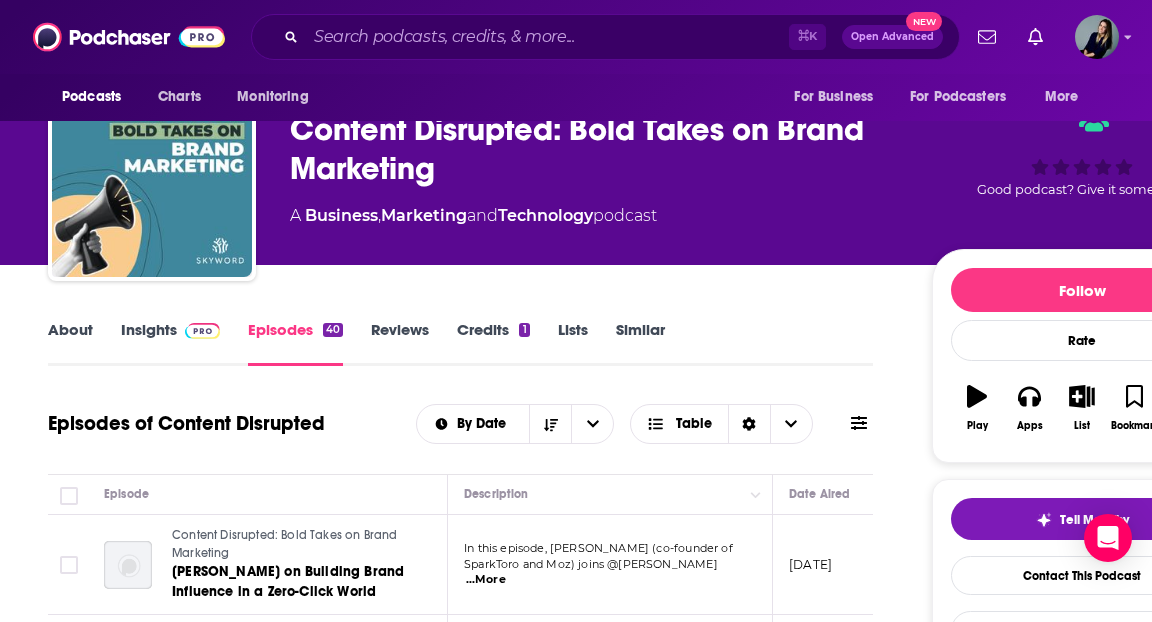 scroll, scrollTop: 0, scrollLeft: 0, axis: both 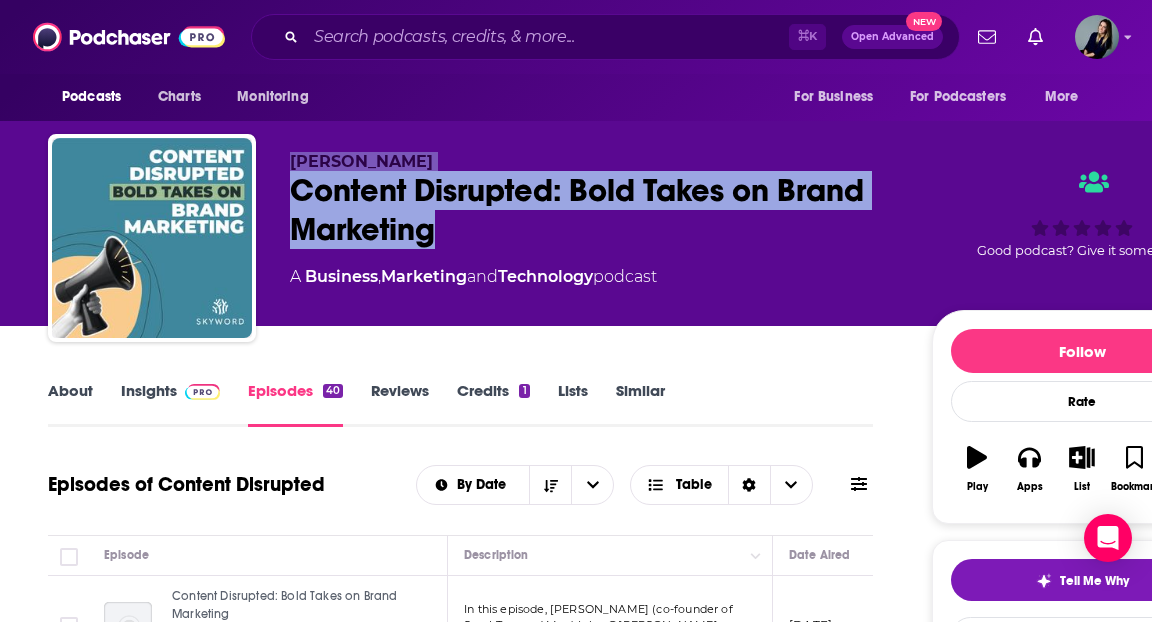drag, startPoint x: 493, startPoint y: 220, endPoint x: 253, endPoint y: 194, distance: 241.40422 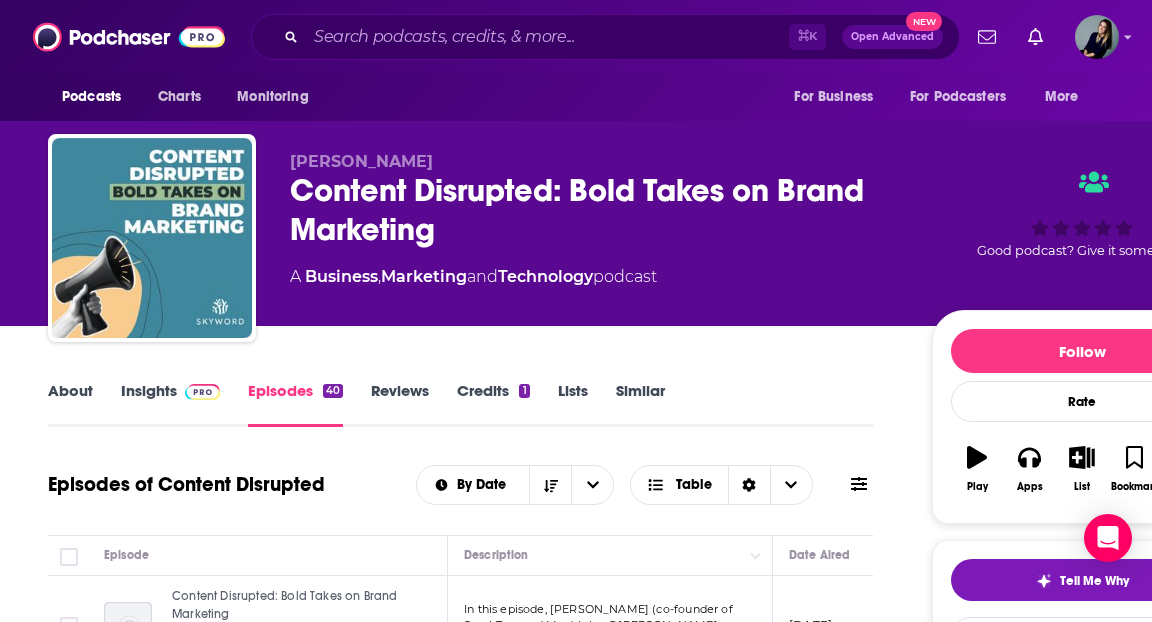 click on "Content Disrupted: Bold Takes on Brand Marketing" at bounding box center [595, 210] 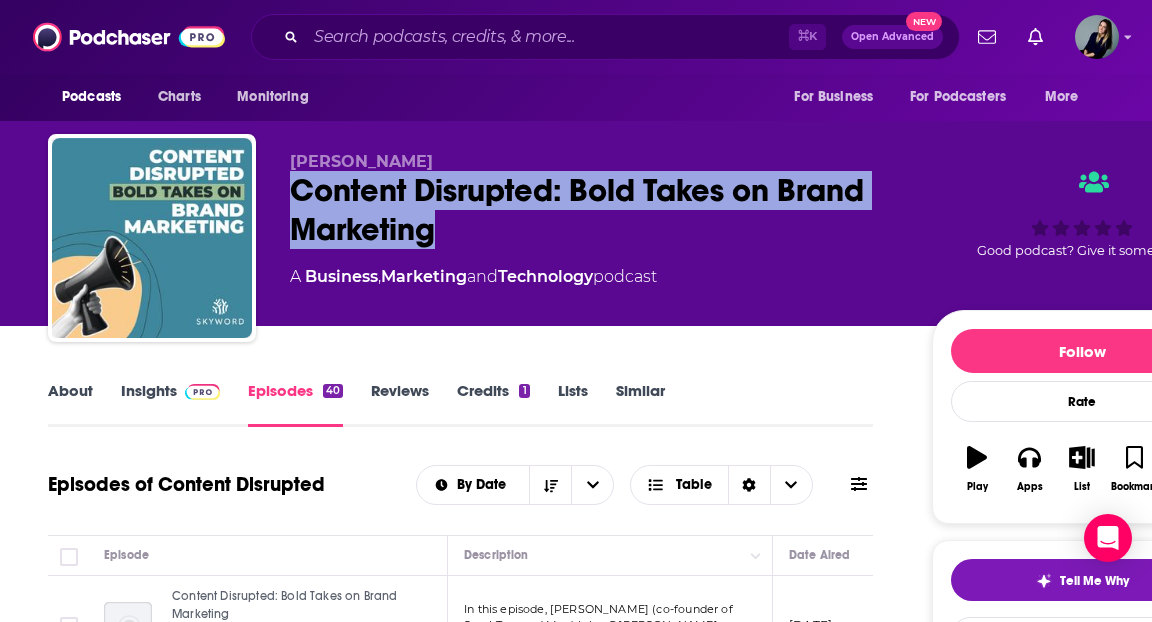 drag, startPoint x: 448, startPoint y: 221, endPoint x: 292, endPoint y: 190, distance: 159.05031 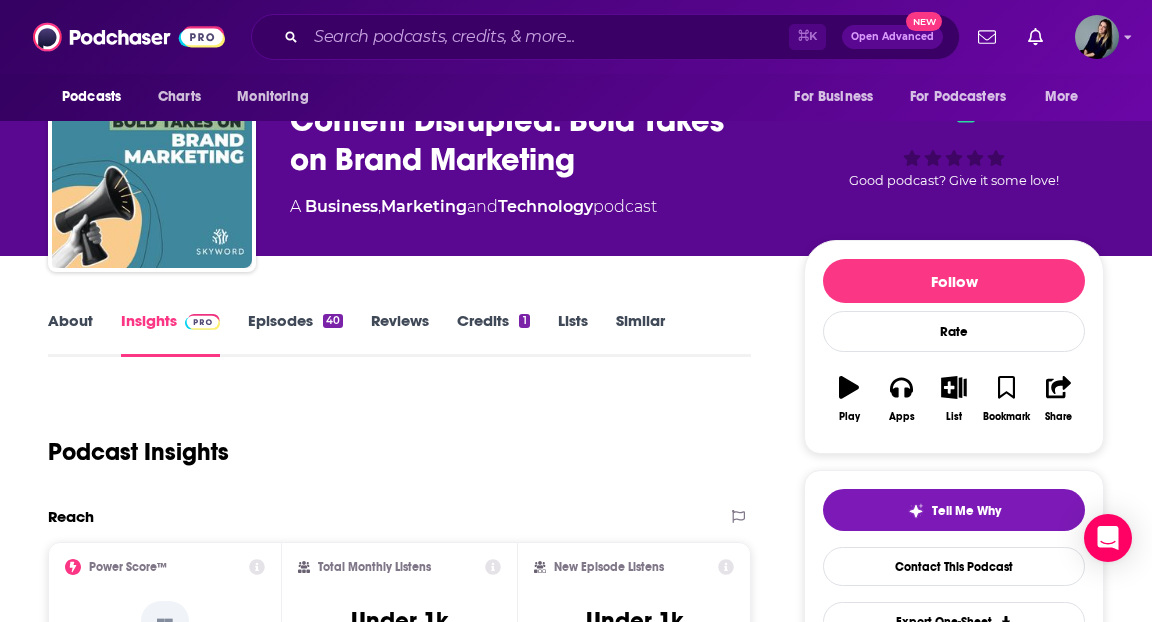scroll, scrollTop: 0, scrollLeft: 0, axis: both 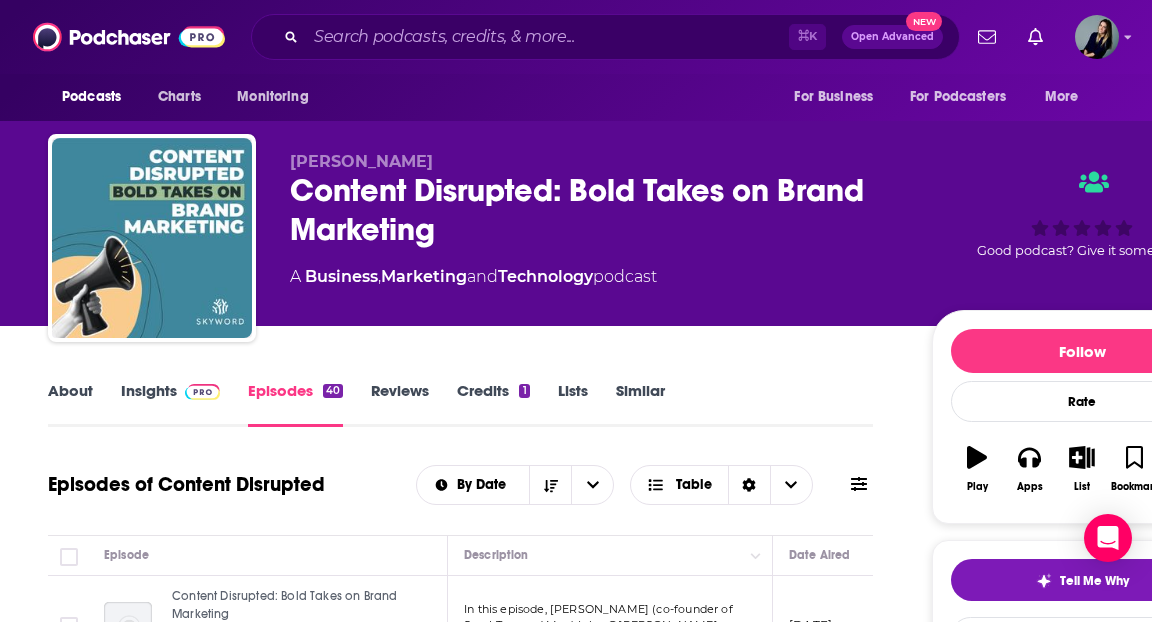 drag, startPoint x: 373, startPoint y: 368, endPoint x: 231, endPoint y: 175, distance: 239.6101 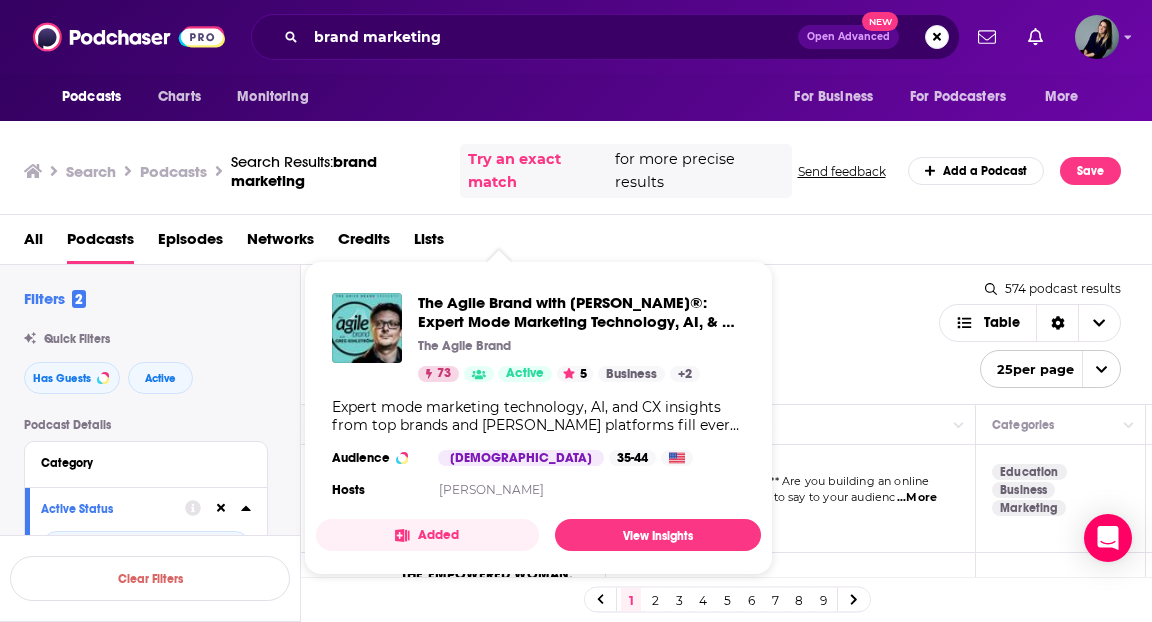 scroll, scrollTop: 587, scrollLeft: 0, axis: vertical 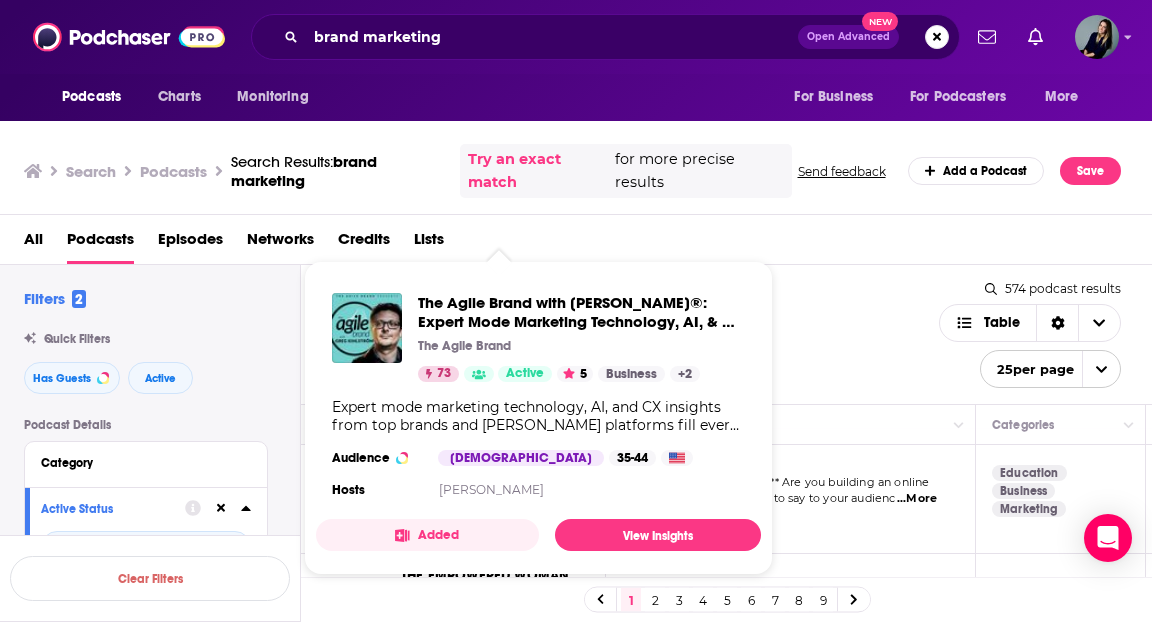 click on "Relevancy List Search Input Search the results... Table 574   podcast   results List Search Input Search the results... Table 25  per page" at bounding box center (727, 334) 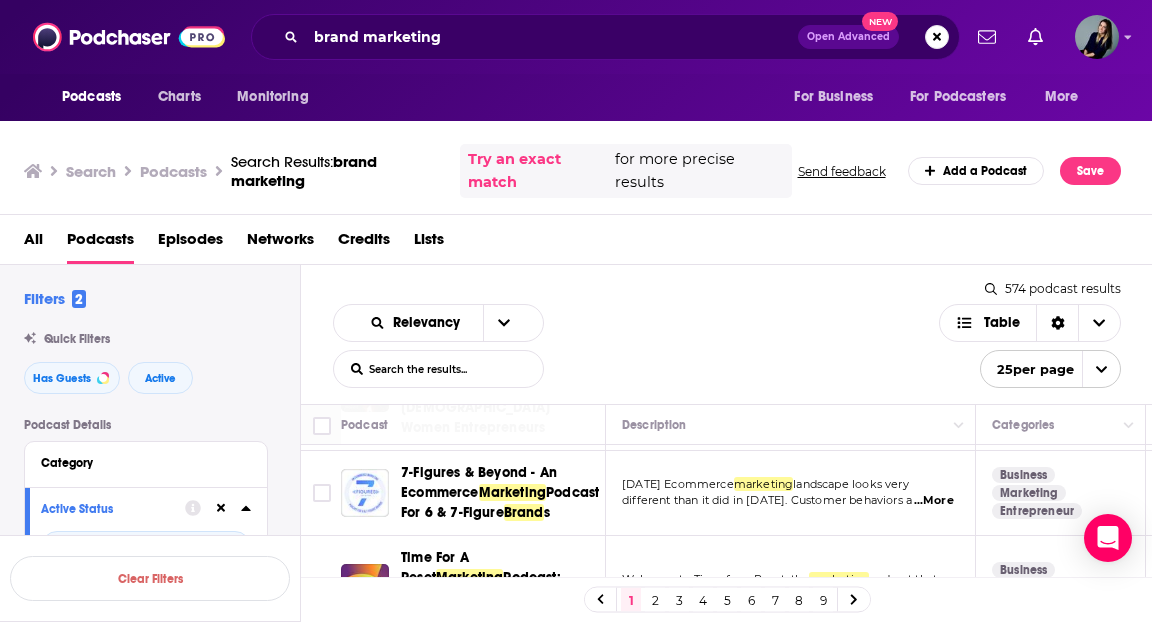 scroll, scrollTop: 1231, scrollLeft: 0, axis: vertical 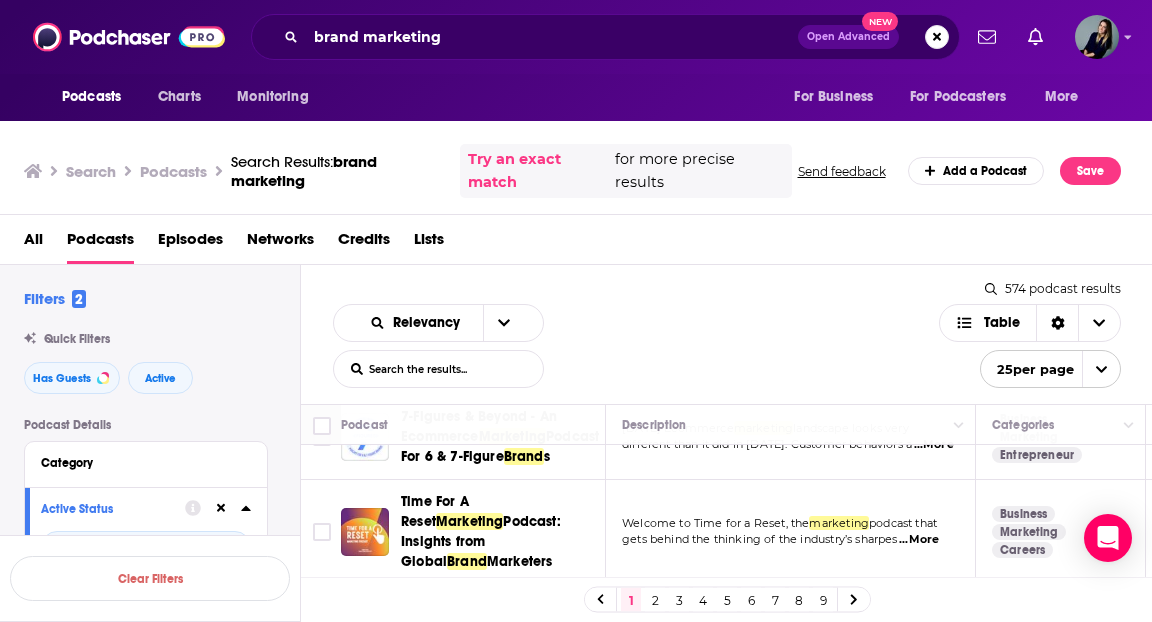 click on "brand marketing Open Advanced New" at bounding box center (605, 37) 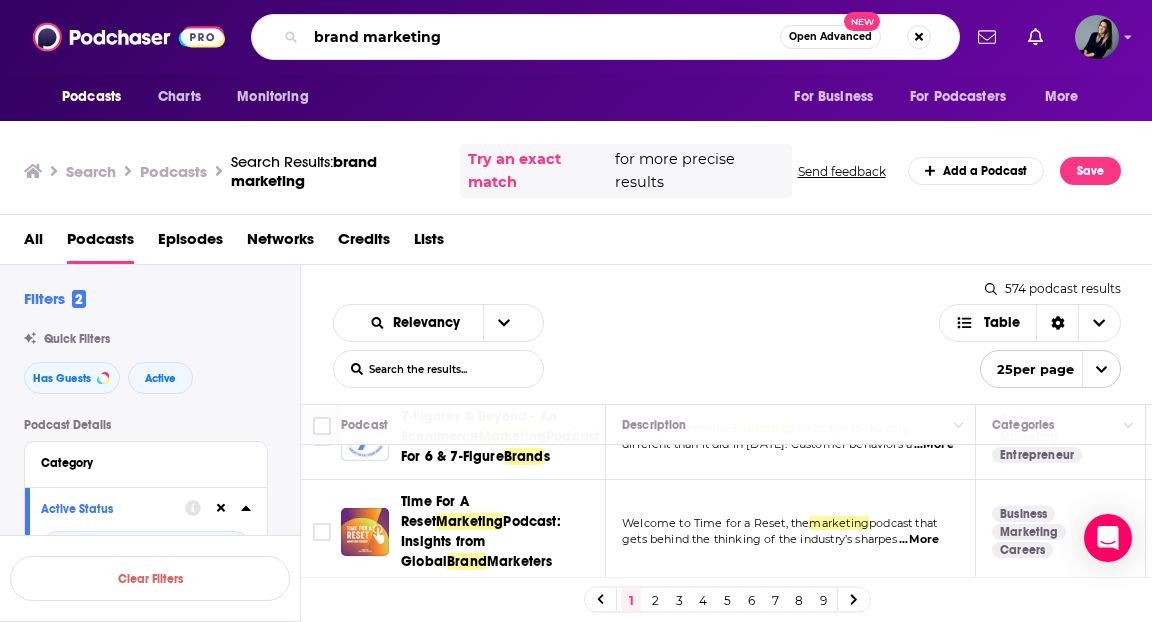 click on "brand marketing" at bounding box center (543, 37) 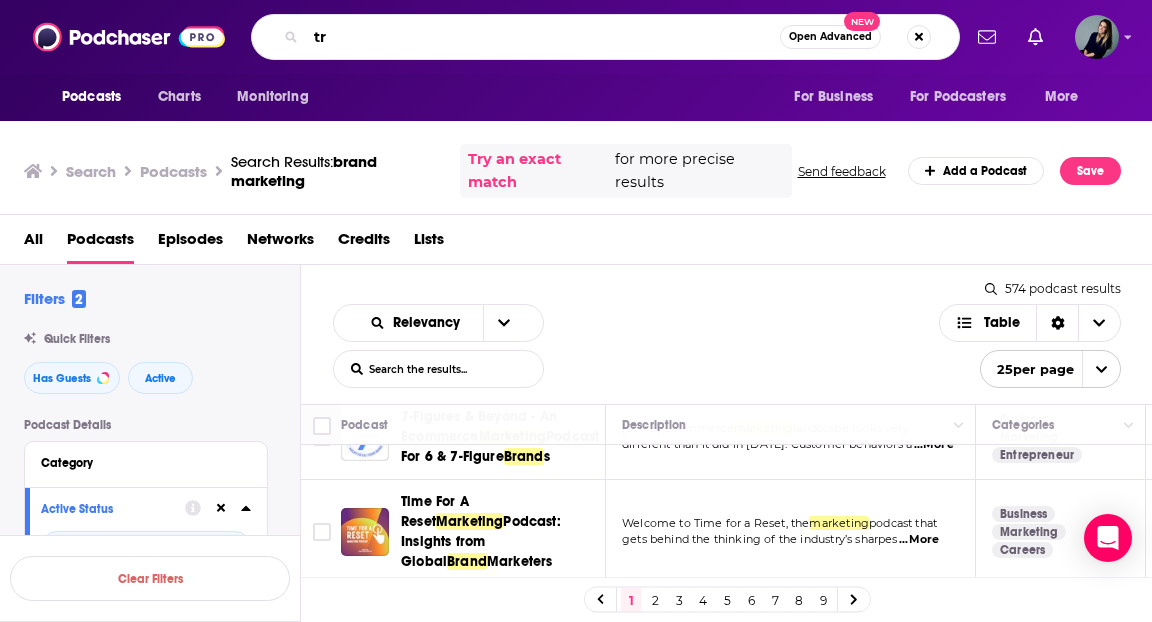 type on "t" 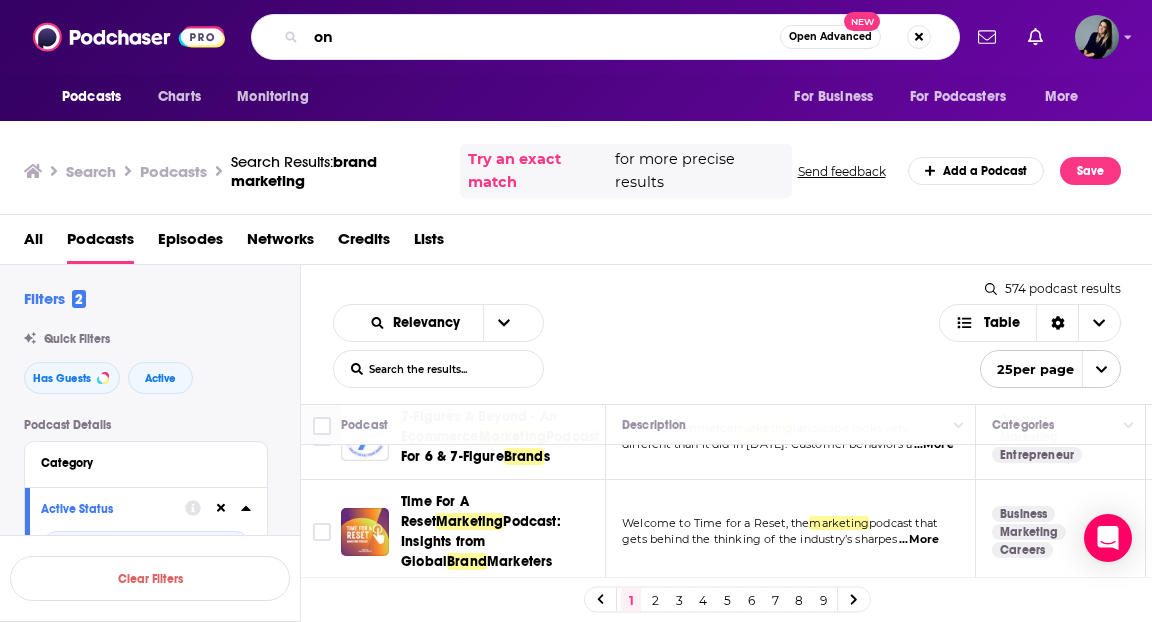 type on "o" 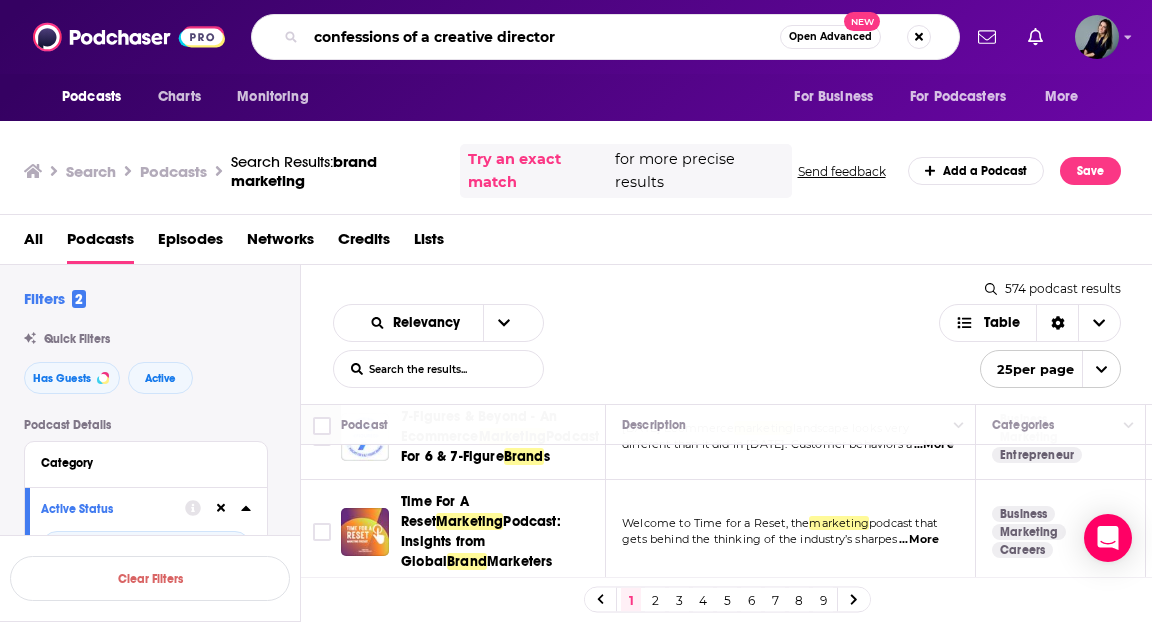 type on "confessions of a creative director" 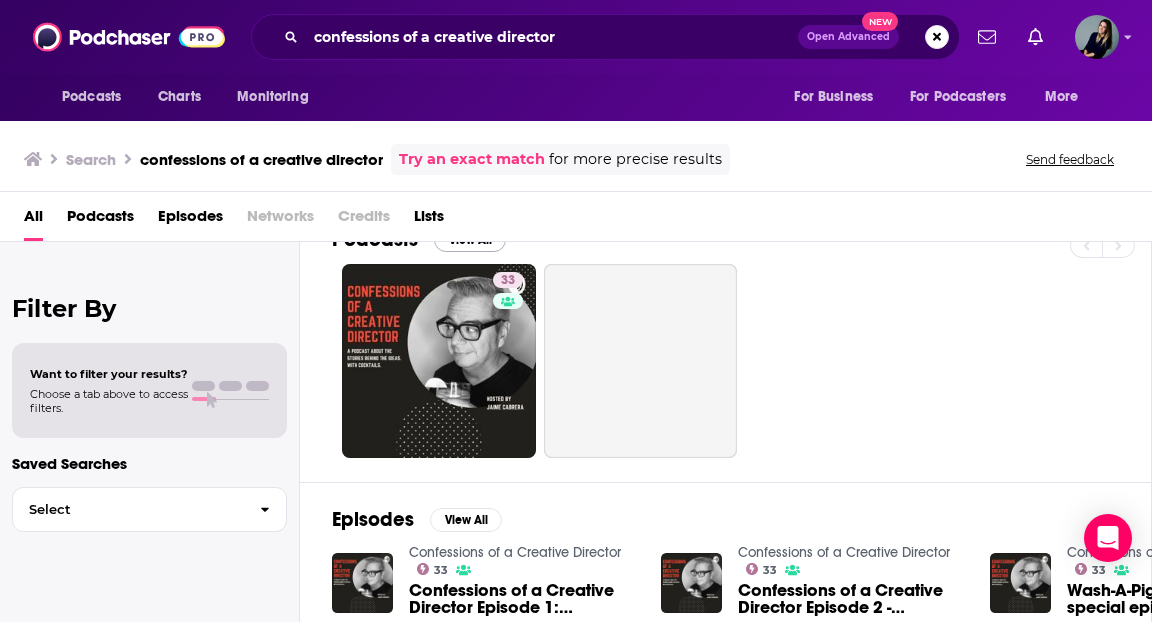 scroll, scrollTop: 16, scrollLeft: 0, axis: vertical 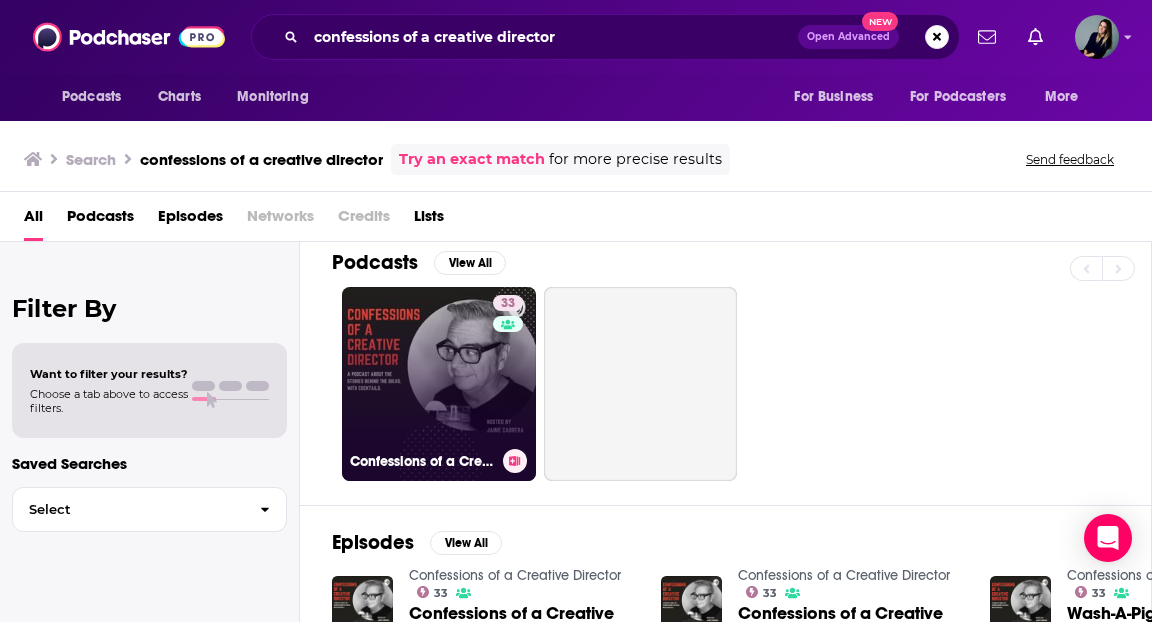 click on "33 Confessions of a Creative Director" at bounding box center (439, 384) 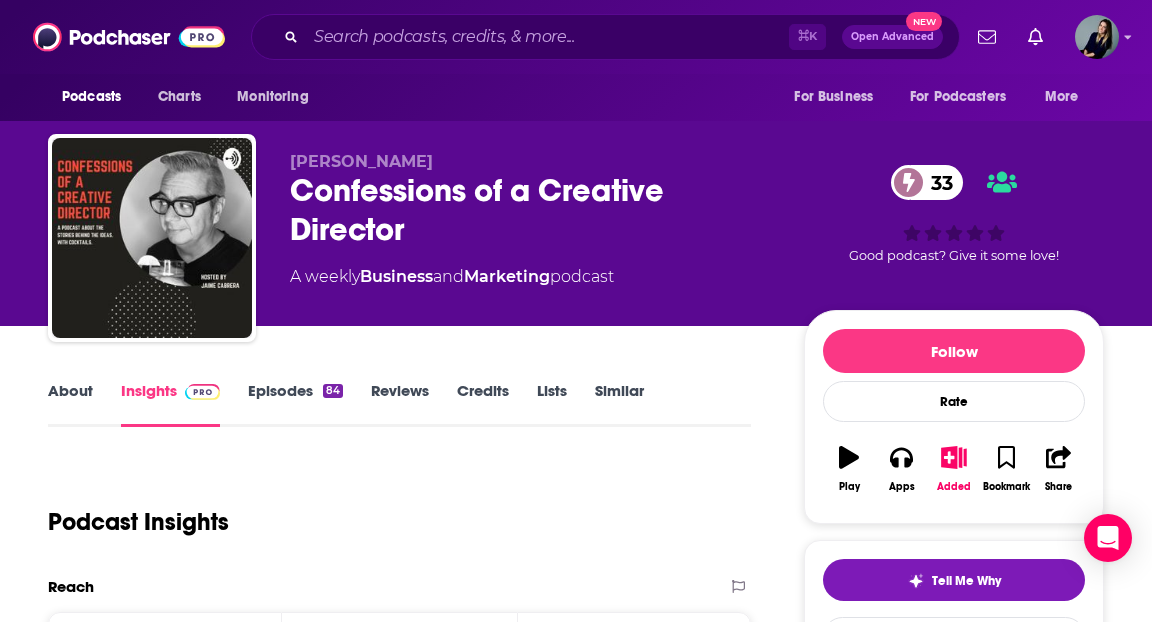 click on "Similar" at bounding box center [619, 404] 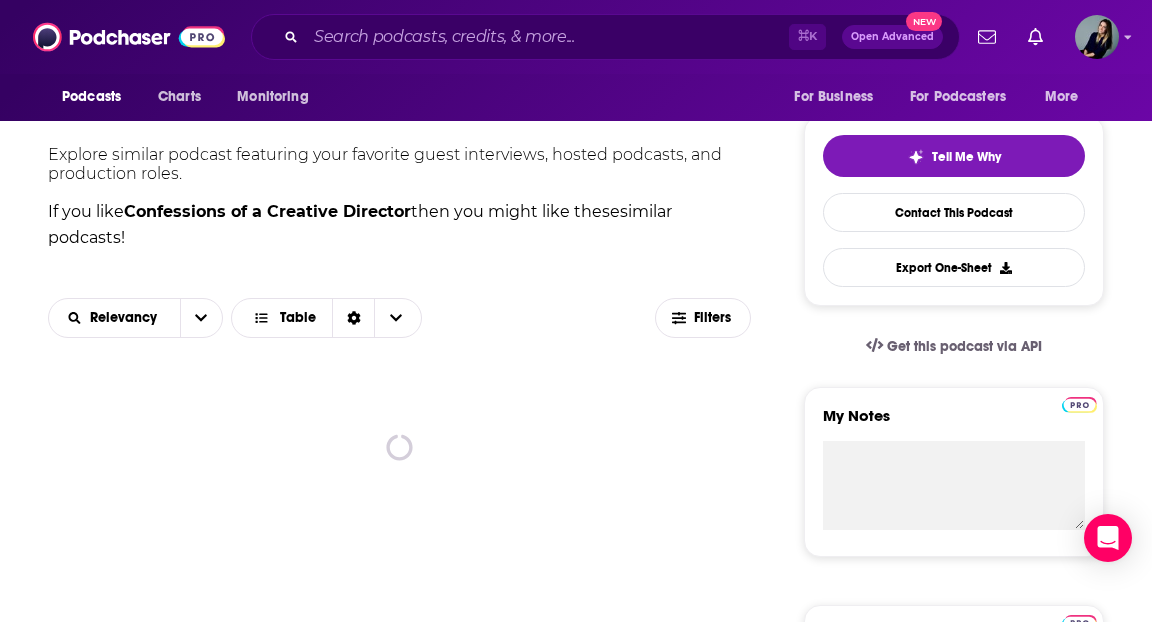 scroll, scrollTop: 510, scrollLeft: 0, axis: vertical 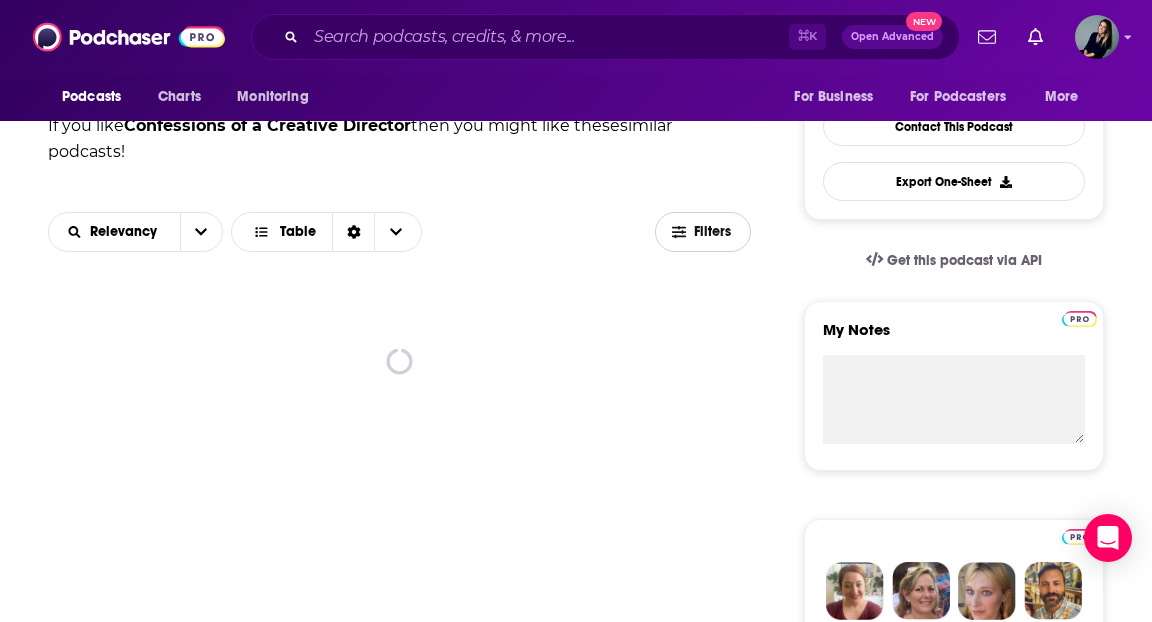 click on "Filters" at bounding box center [703, 232] 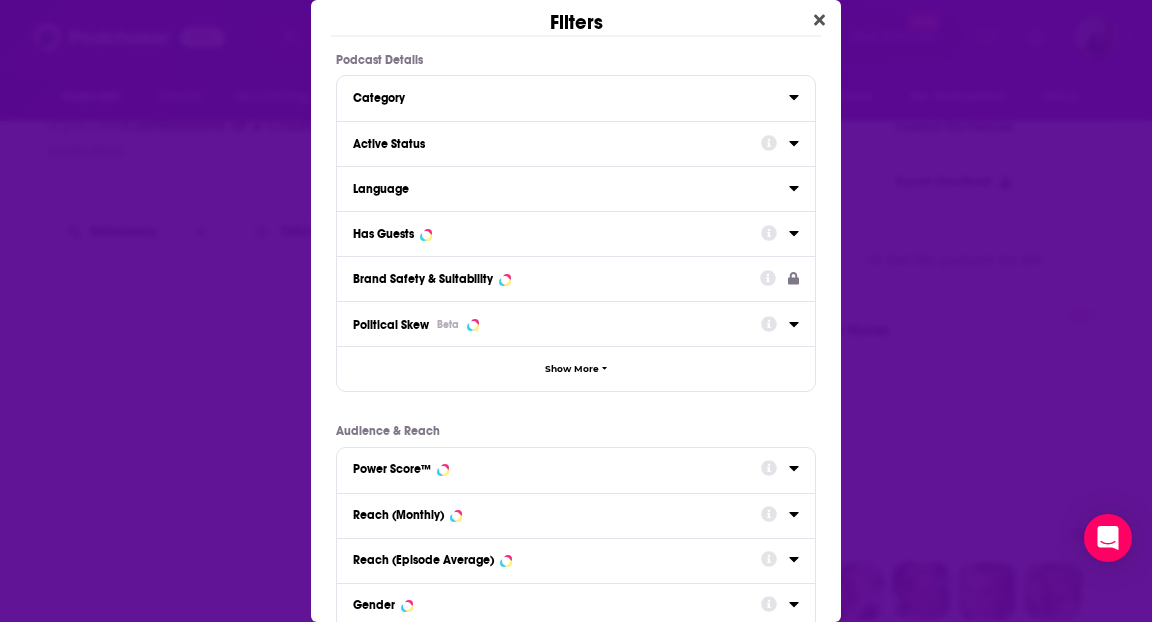 scroll, scrollTop: 0, scrollLeft: 0, axis: both 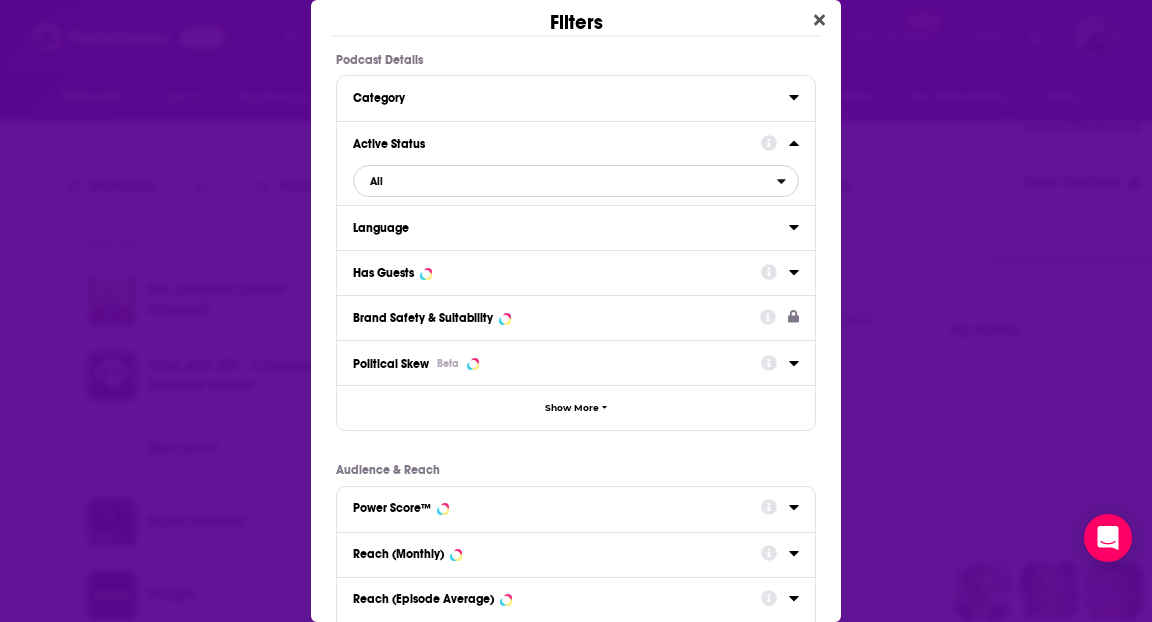 click on "All" at bounding box center [565, 181] 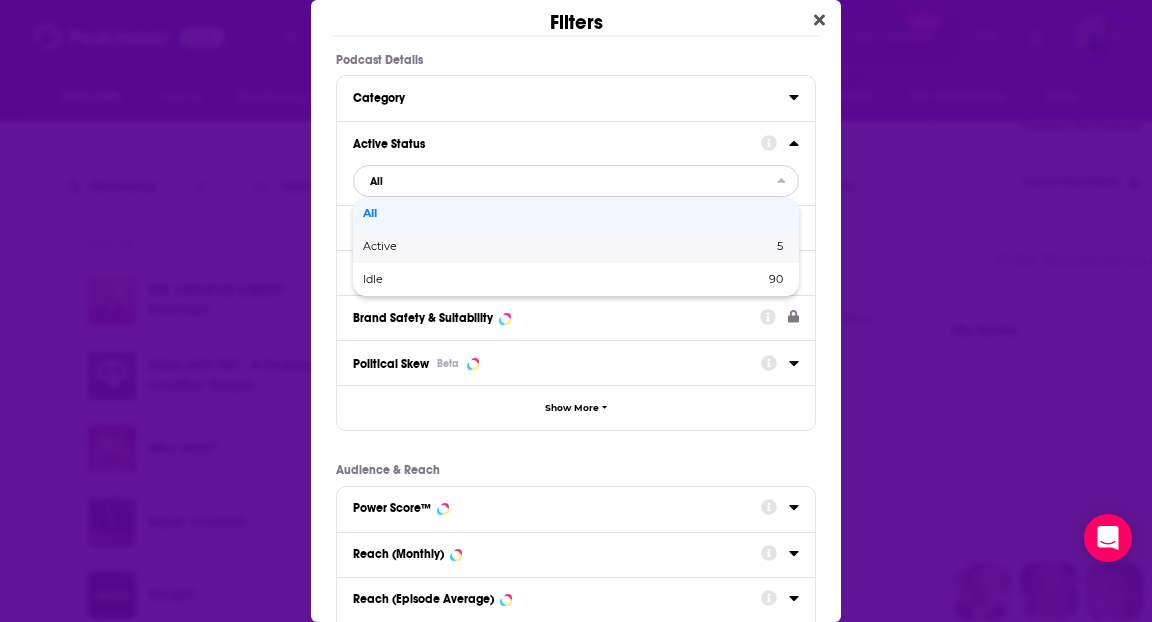 click on "Active 5" at bounding box center [576, 246] 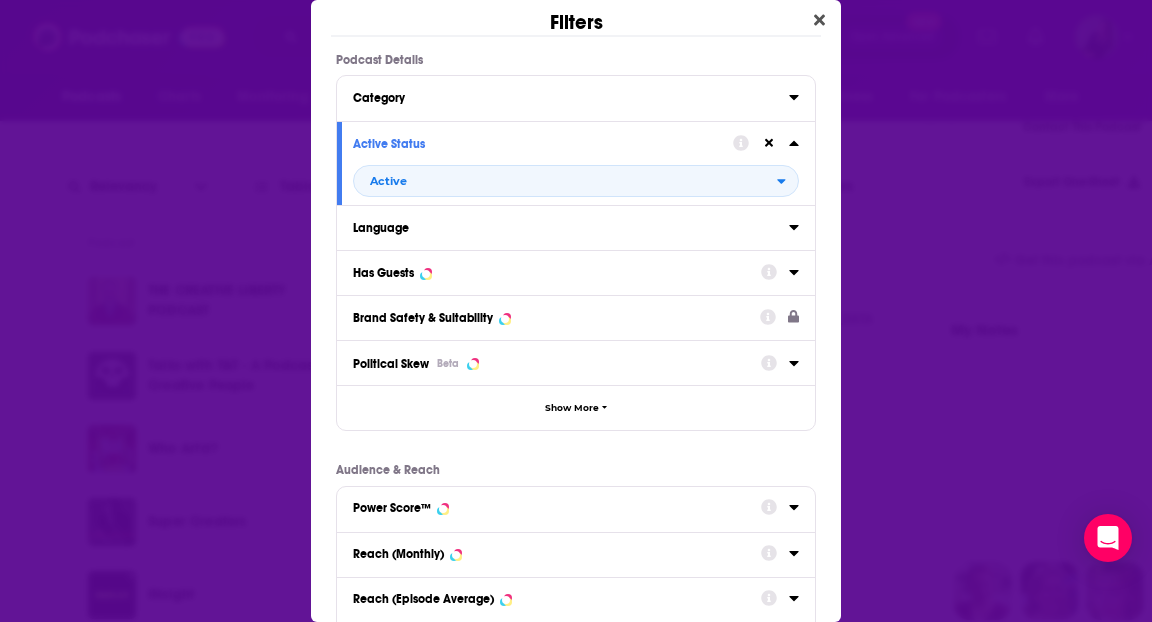 click on "Language" at bounding box center [564, 228] 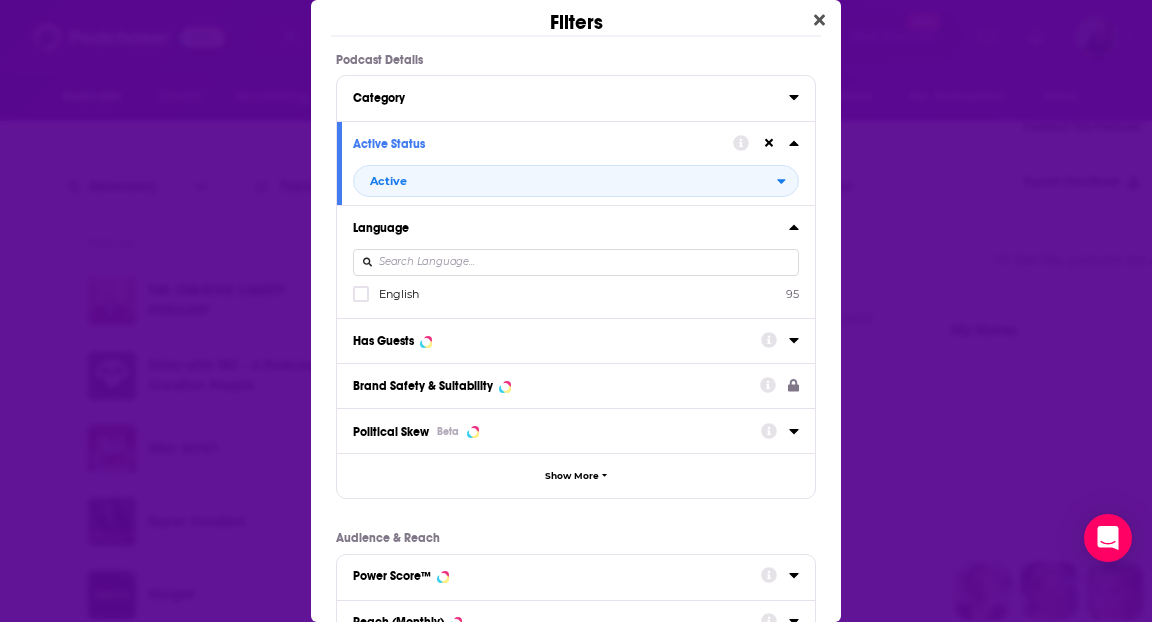 click on "English 95" at bounding box center [576, 294] 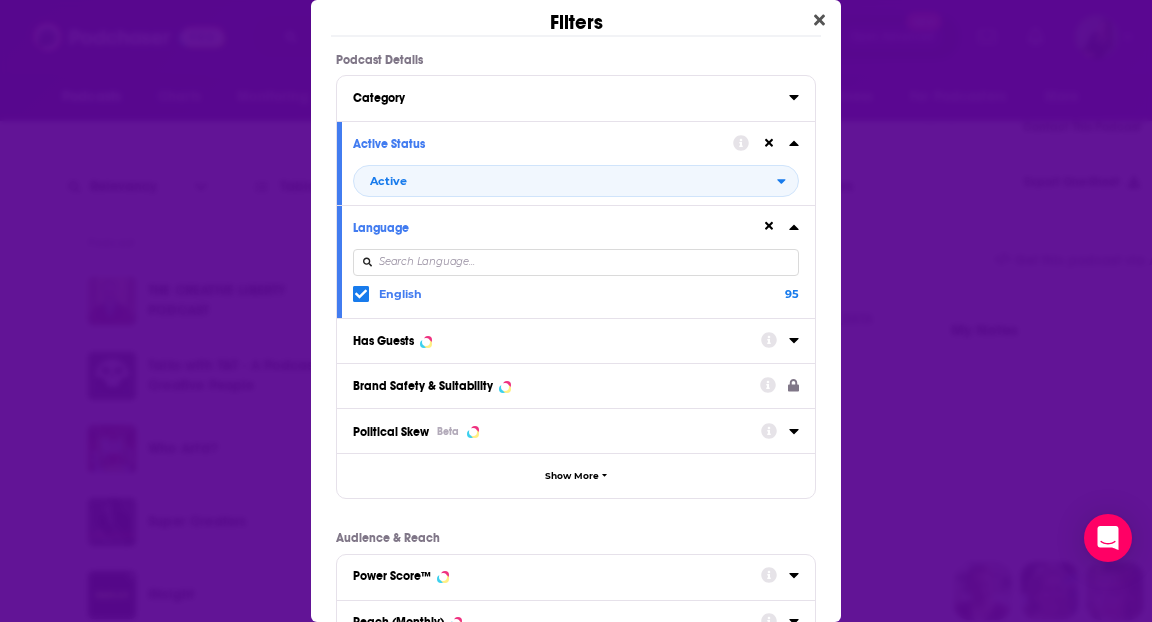 click on "Has Guests" at bounding box center [550, 341] 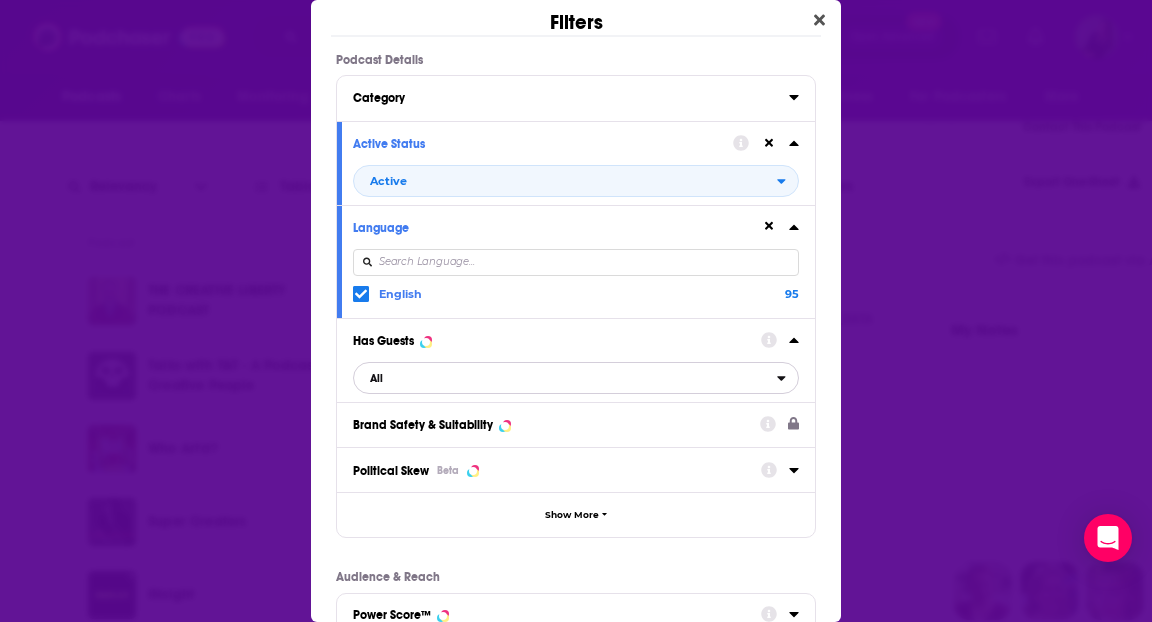 click on "All" at bounding box center (565, 378) 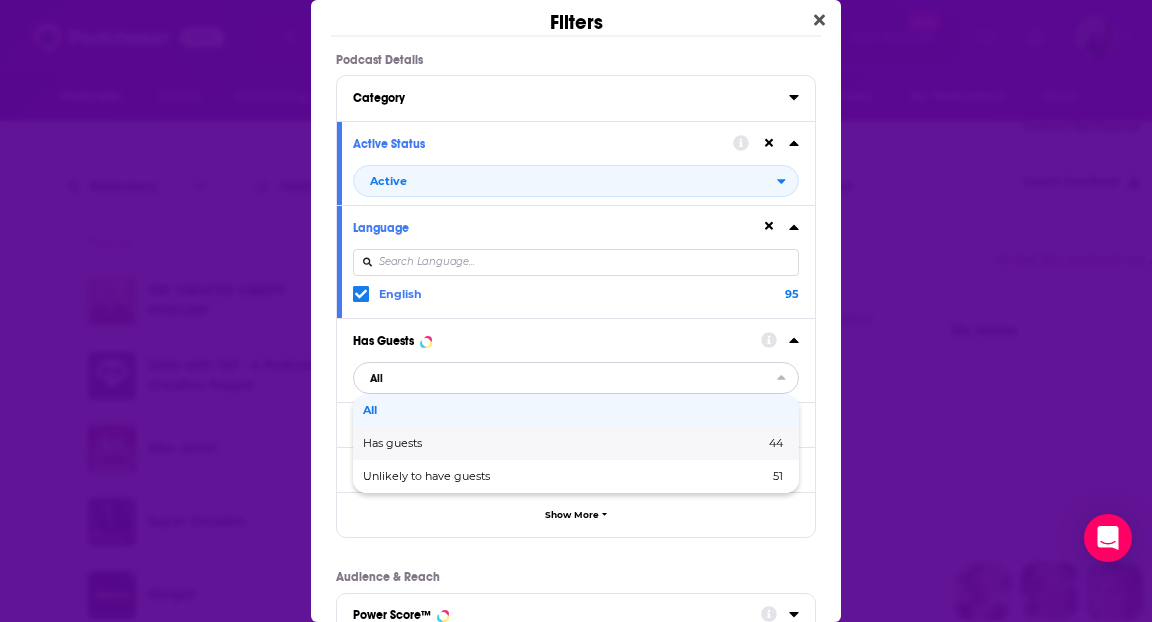 click on "Has guests" at bounding box center (478, 443) 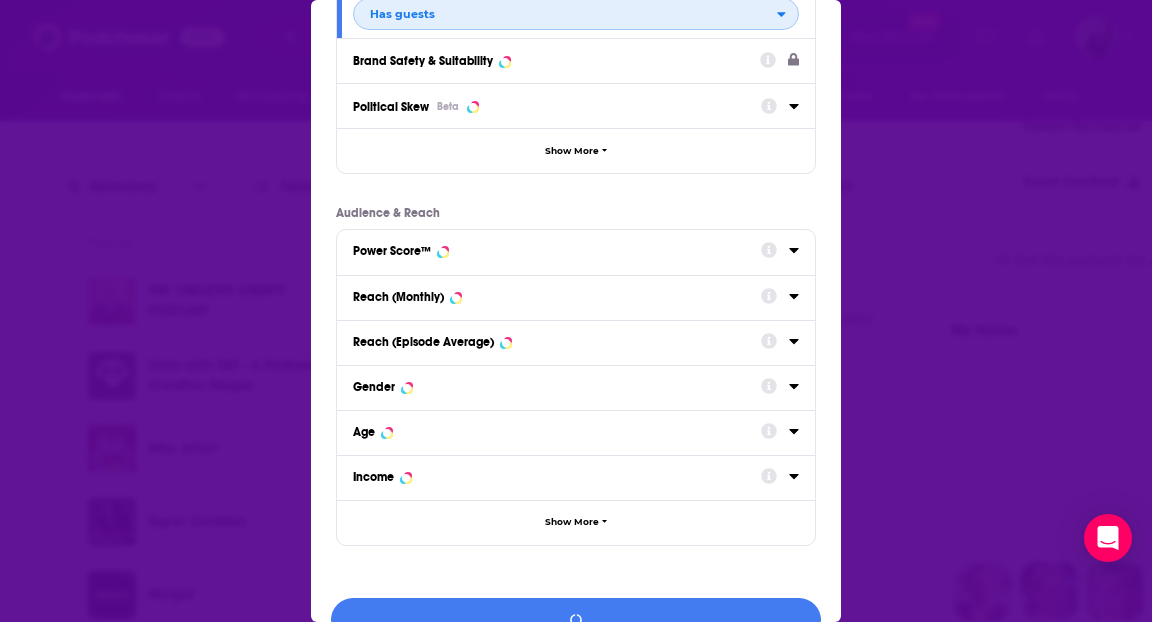 scroll, scrollTop: 402, scrollLeft: 0, axis: vertical 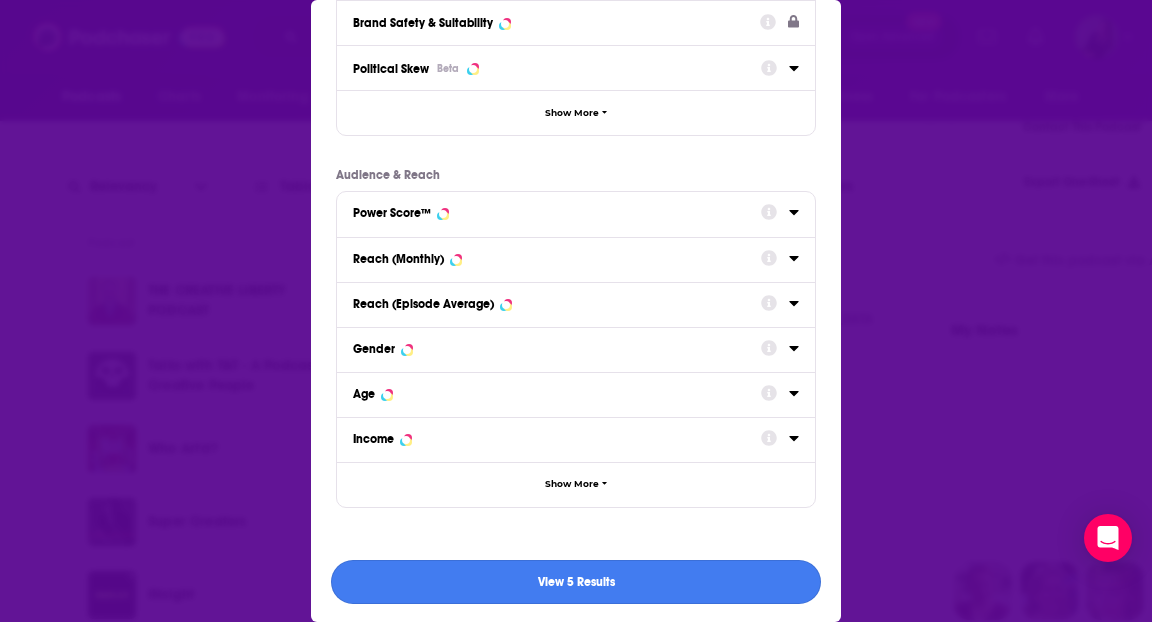 click on "View 5 Results" at bounding box center (576, 582) 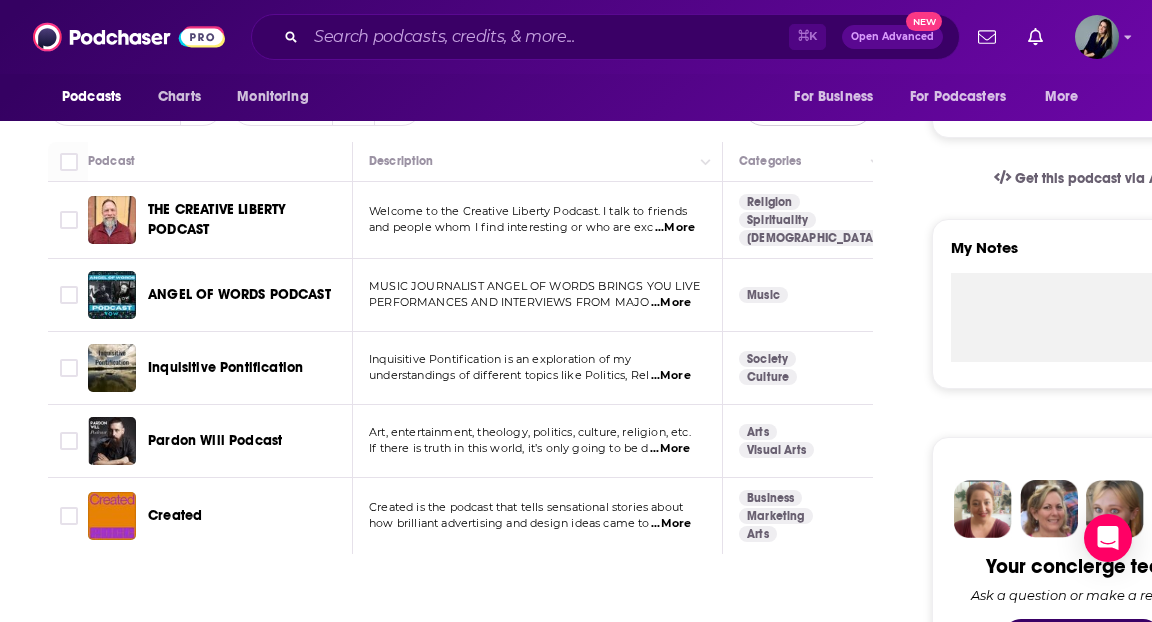scroll, scrollTop: 593, scrollLeft: 0, axis: vertical 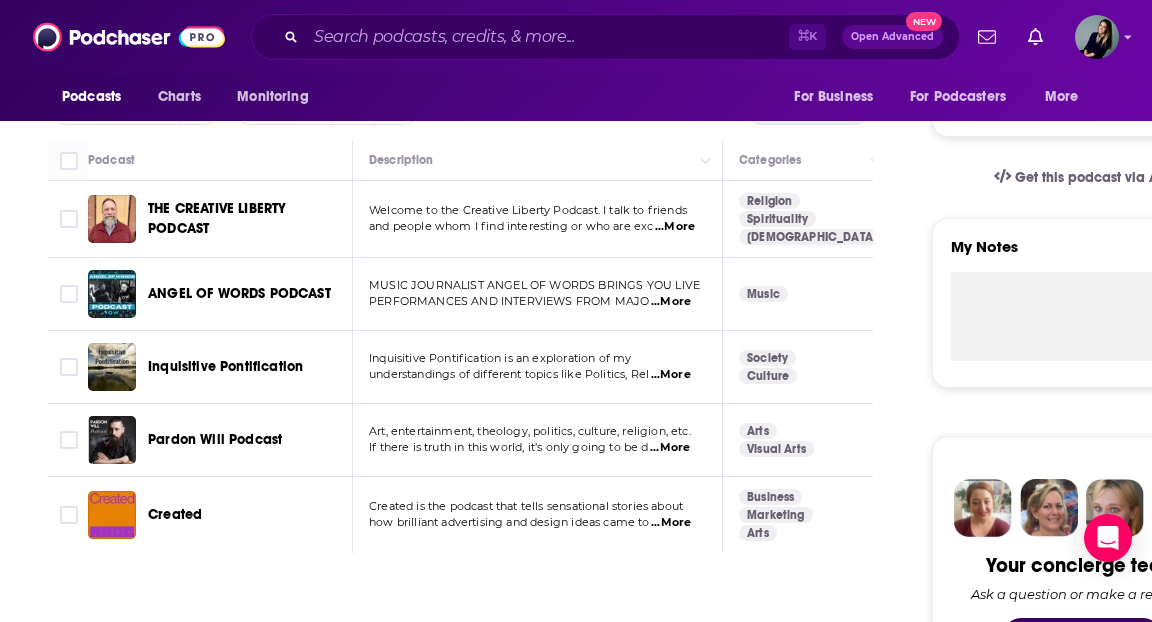 click on "Created" at bounding box center (175, 514) 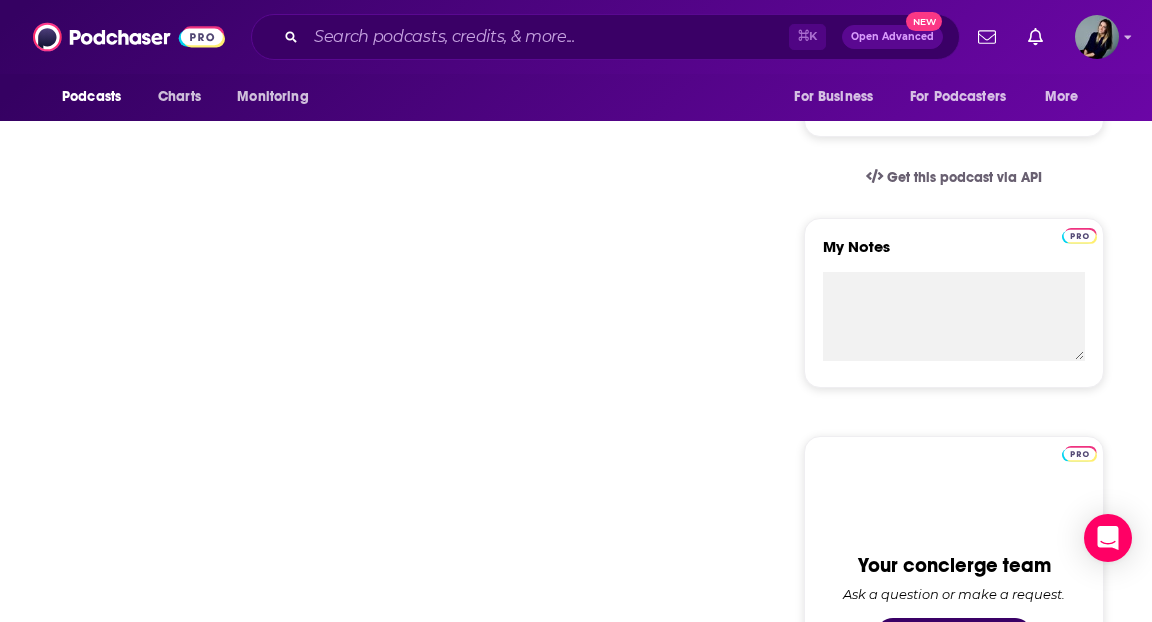 scroll, scrollTop: 0, scrollLeft: 0, axis: both 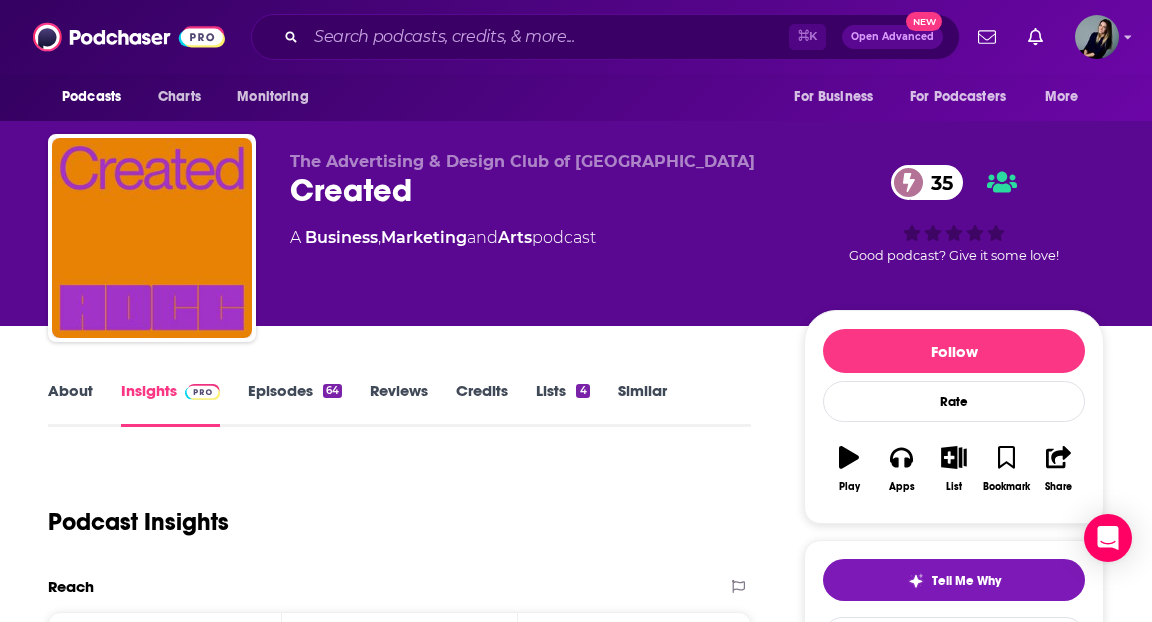 click on "Episodes 64" at bounding box center (295, 404) 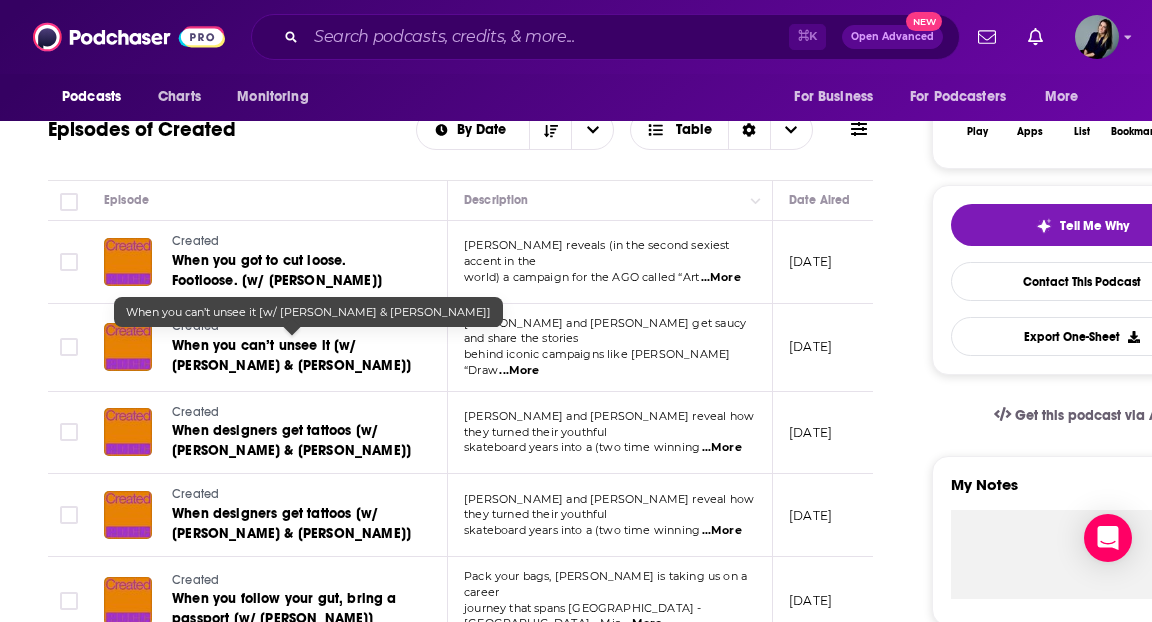 scroll, scrollTop: 221, scrollLeft: 0, axis: vertical 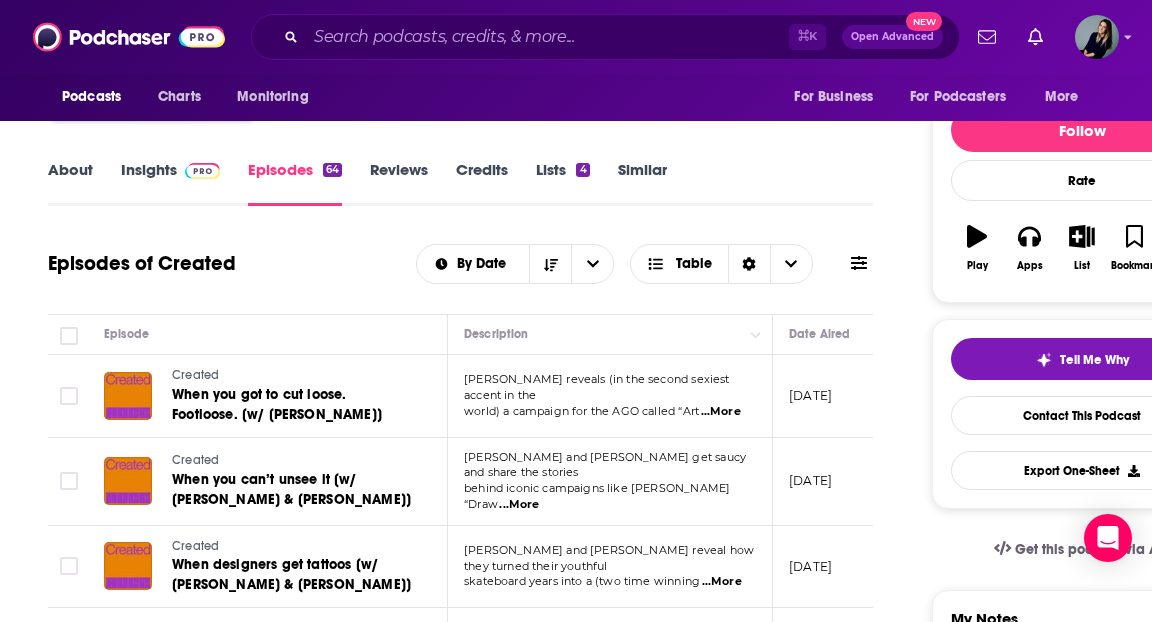 click on "Insights" at bounding box center (170, 183) 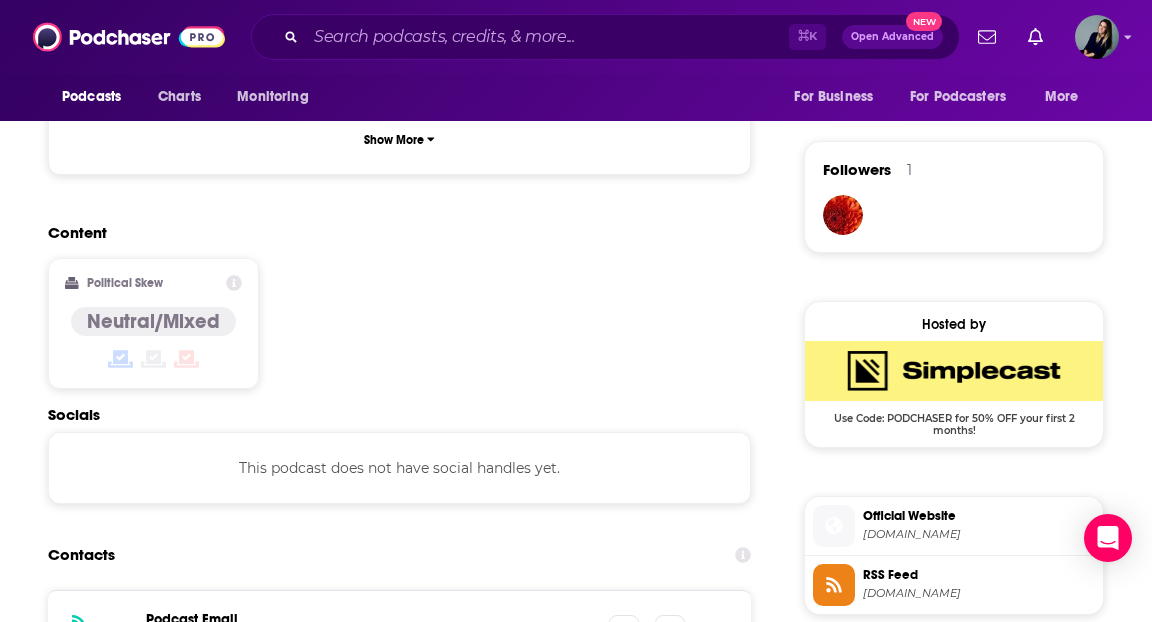 scroll, scrollTop: 1488, scrollLeft: 0, axis: vertical 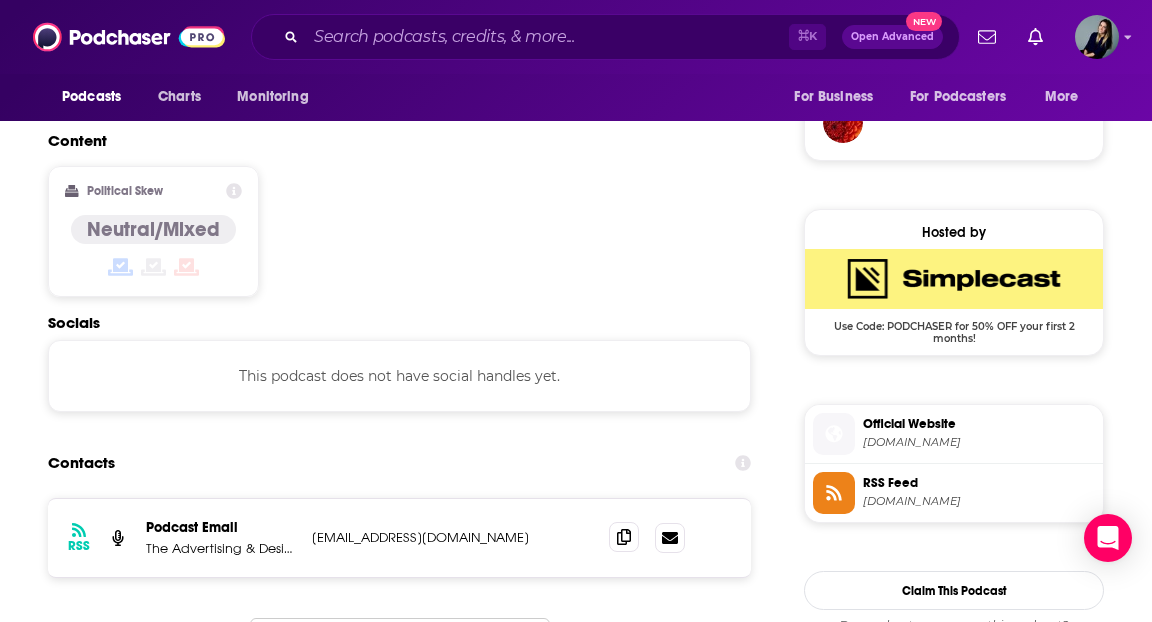 click at bounding box center (624, 537) 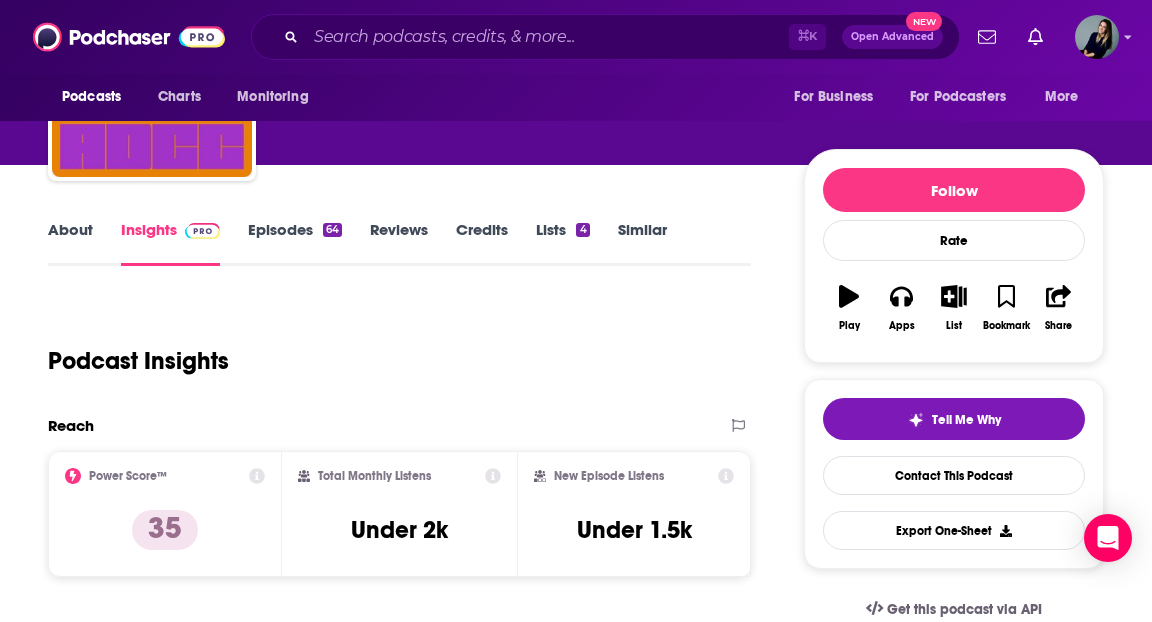 scroll, scrollTop: 136, scrollLeft: 0, axis: vertical 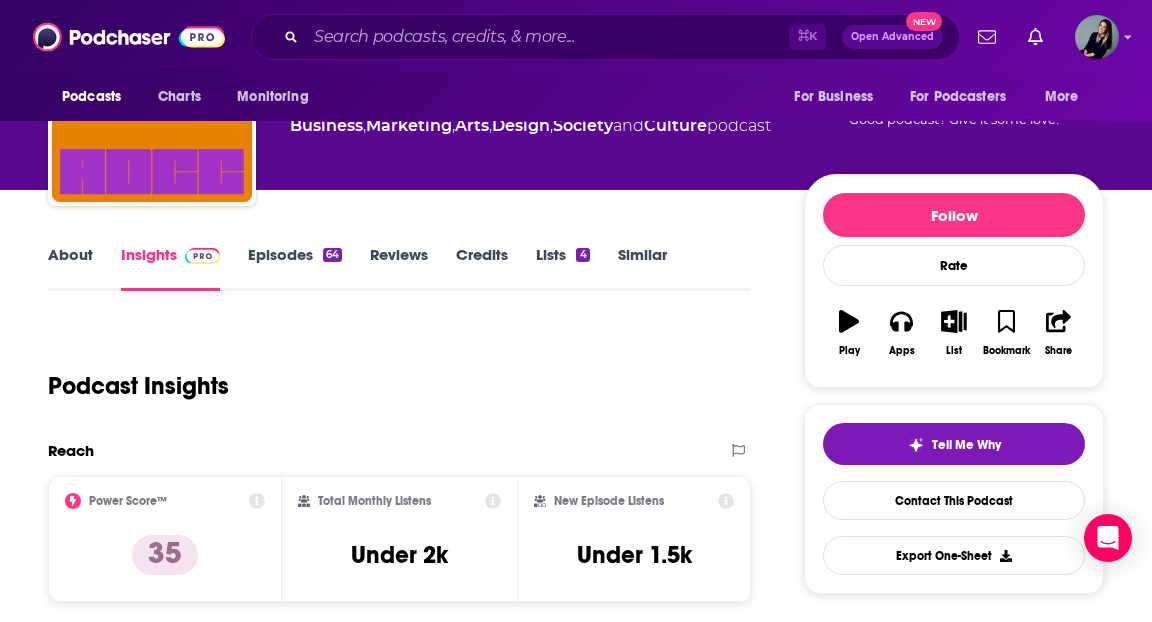 click on "Episodes 64" at bounding box center [295, 268] 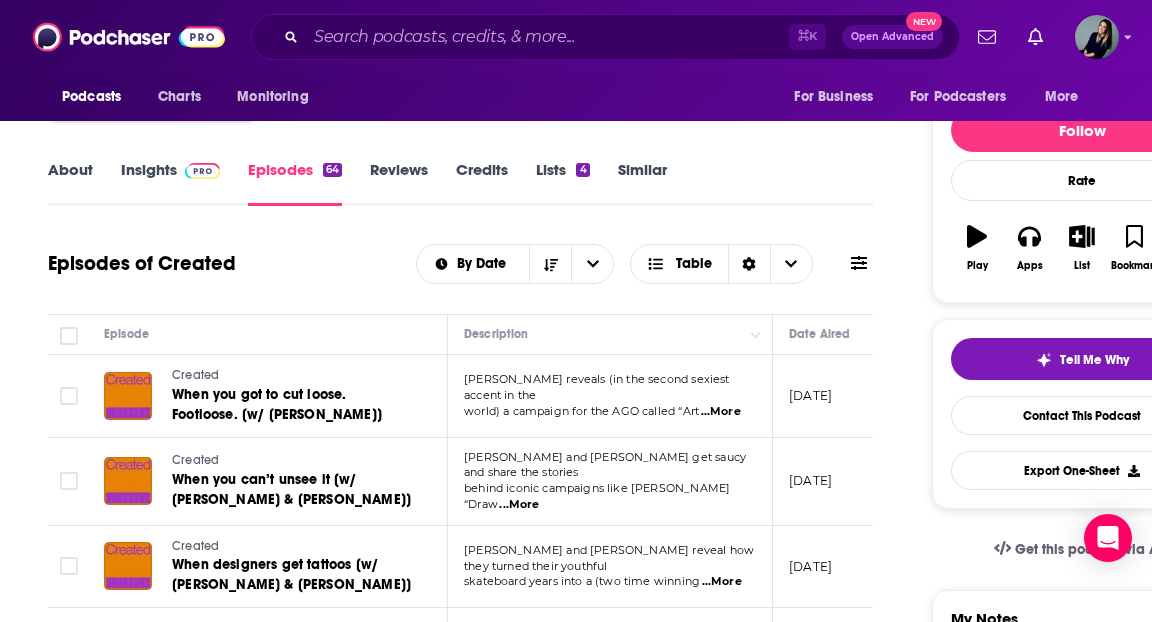scroll, scrollTop: 0, scrollLeft: 0, axis: both 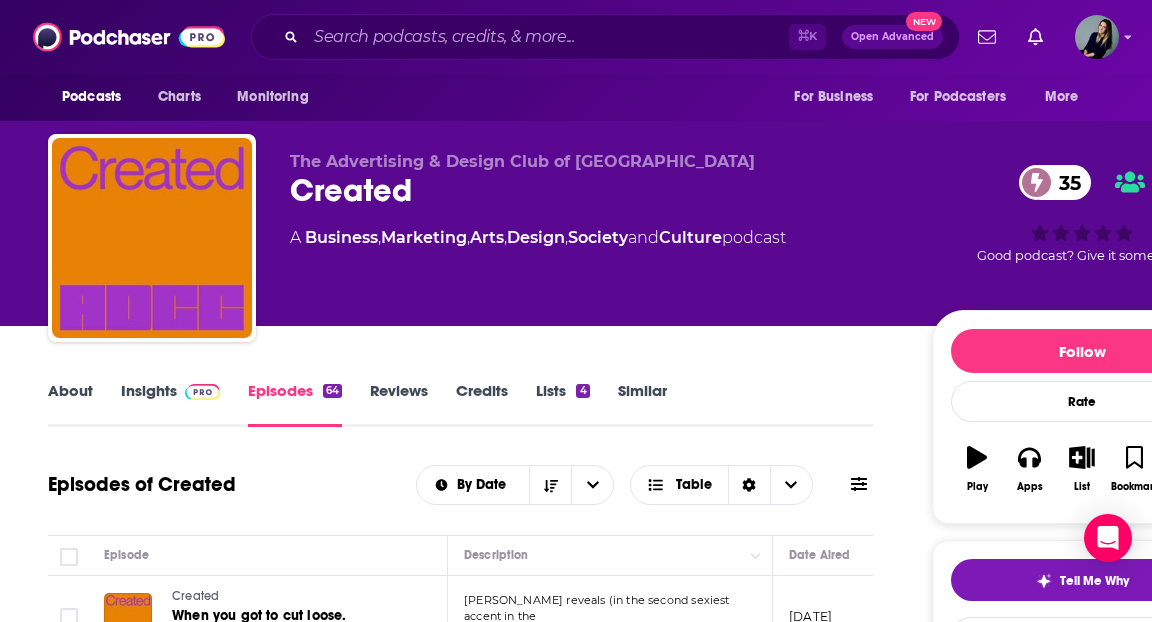 click on "About" at bounding box center (70, 404) 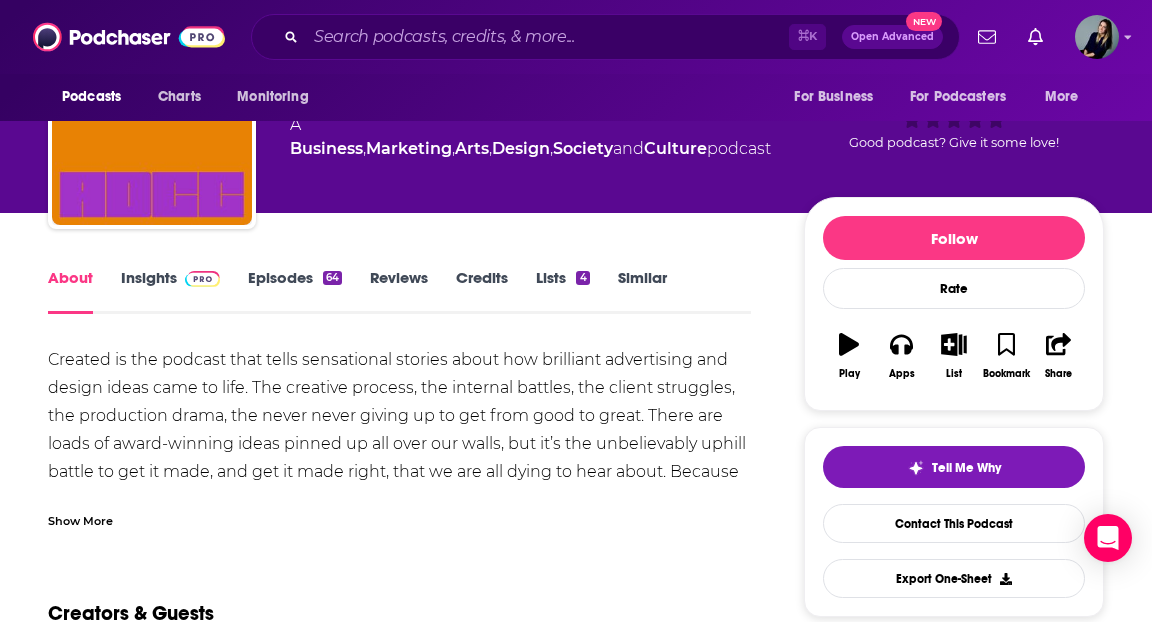 scroll, scrollTop: 116, scrollLeft: 0, axis: vertical 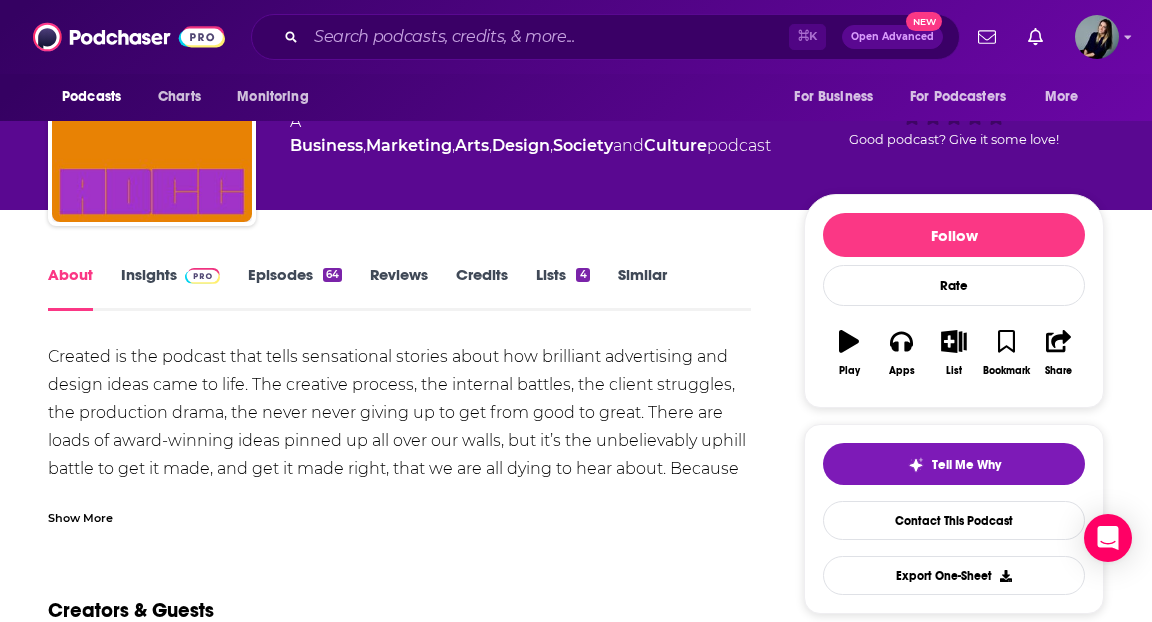 click on "Show More" at bounding box center (80, 516) 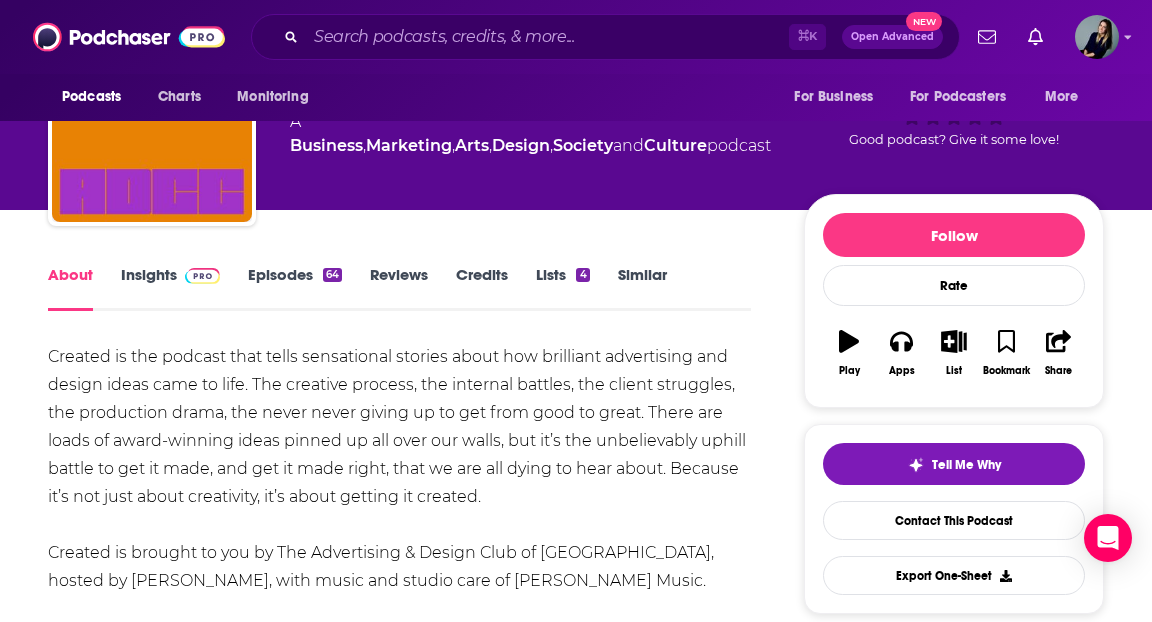 scroll, scrollTop: 128, scrollLeft: 0, axis: vertical 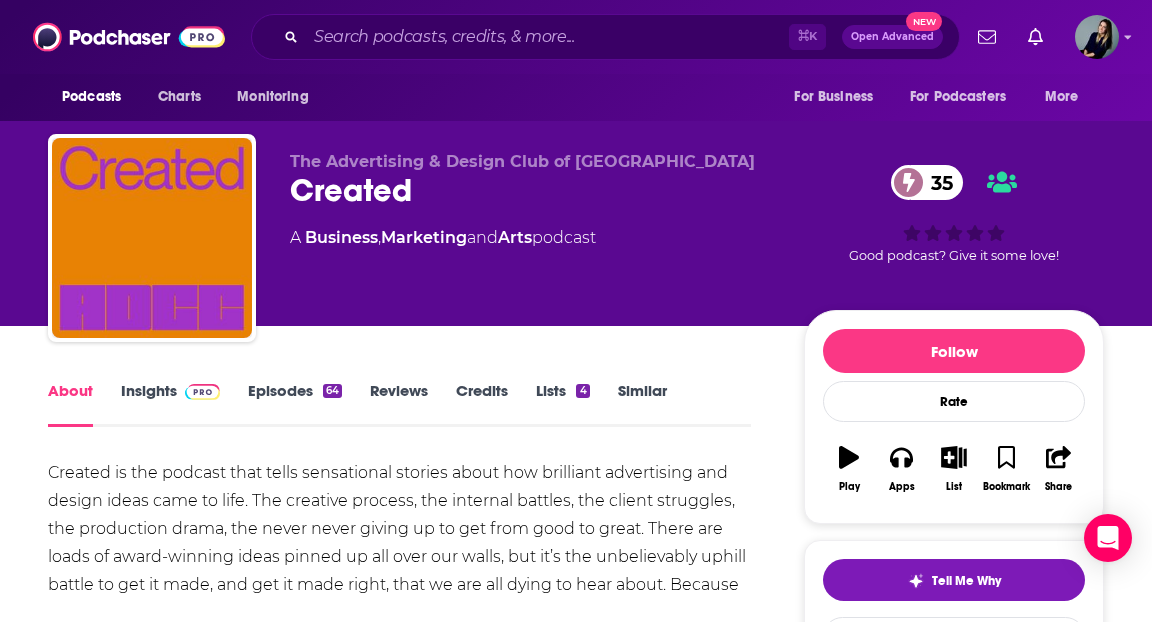click on "Similar" at bounding box center [642, 404] 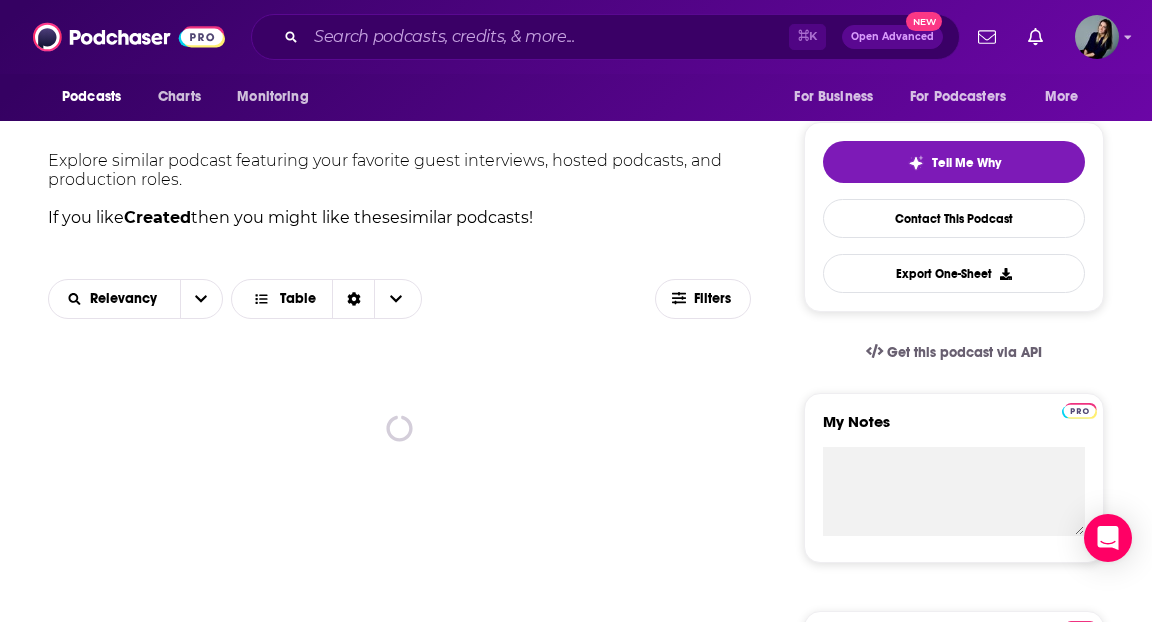 scroll, scrollTop: 476, scrollLeft: 0, axis: vertical 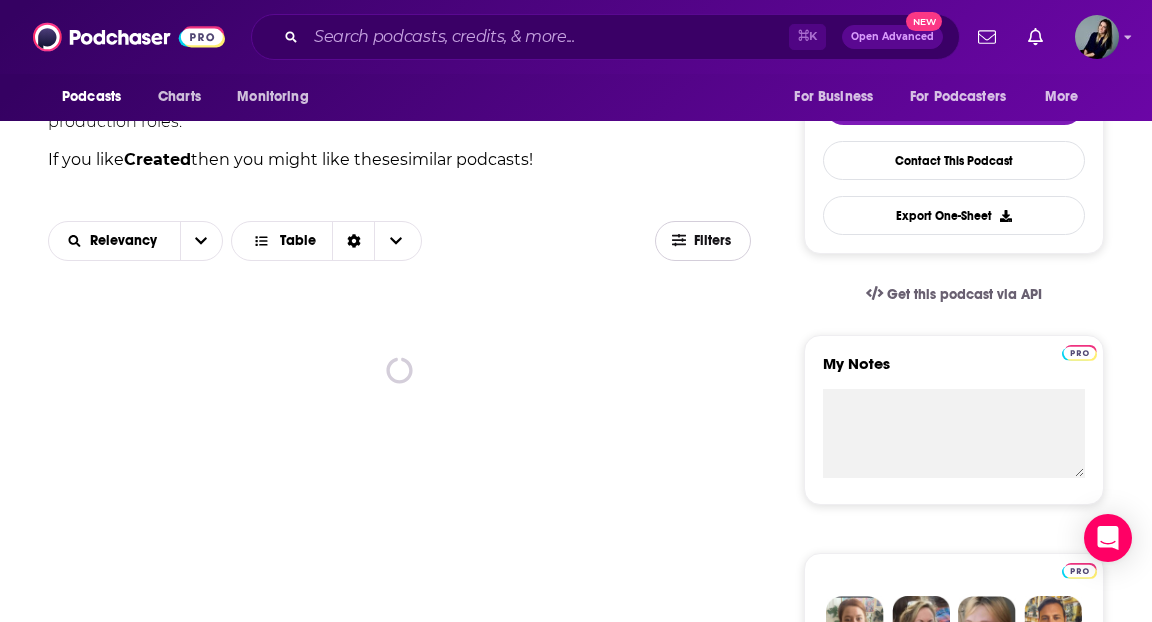 click on "Filters" at bounding box center [703, 241] 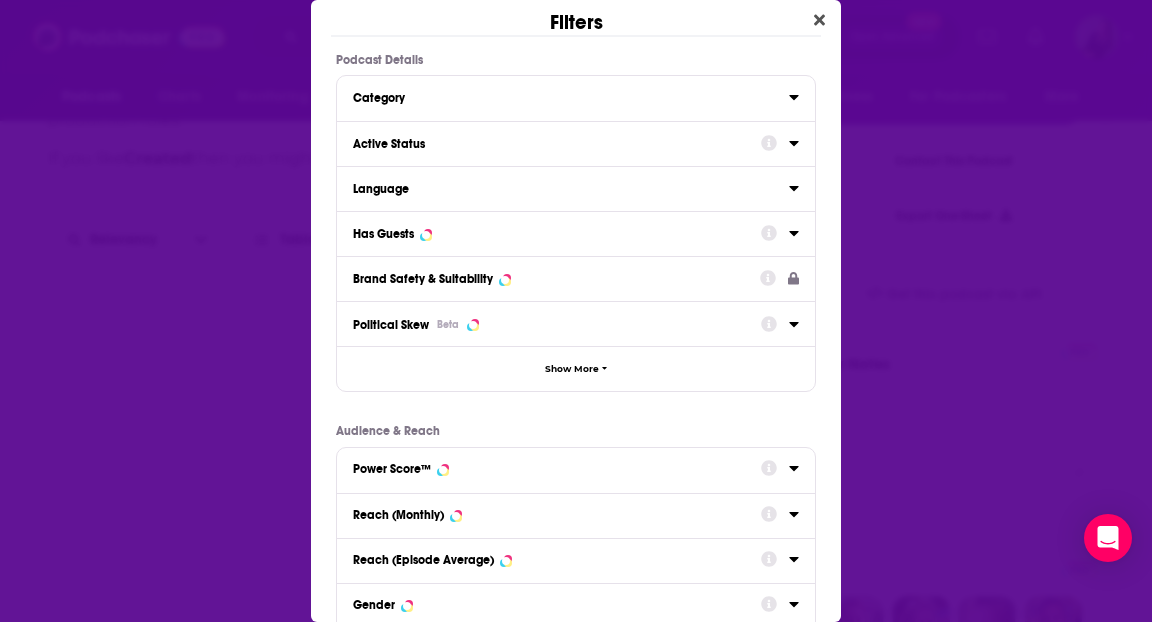 scroll, scrollTop: 0, scrollLeft: 0, axis: both 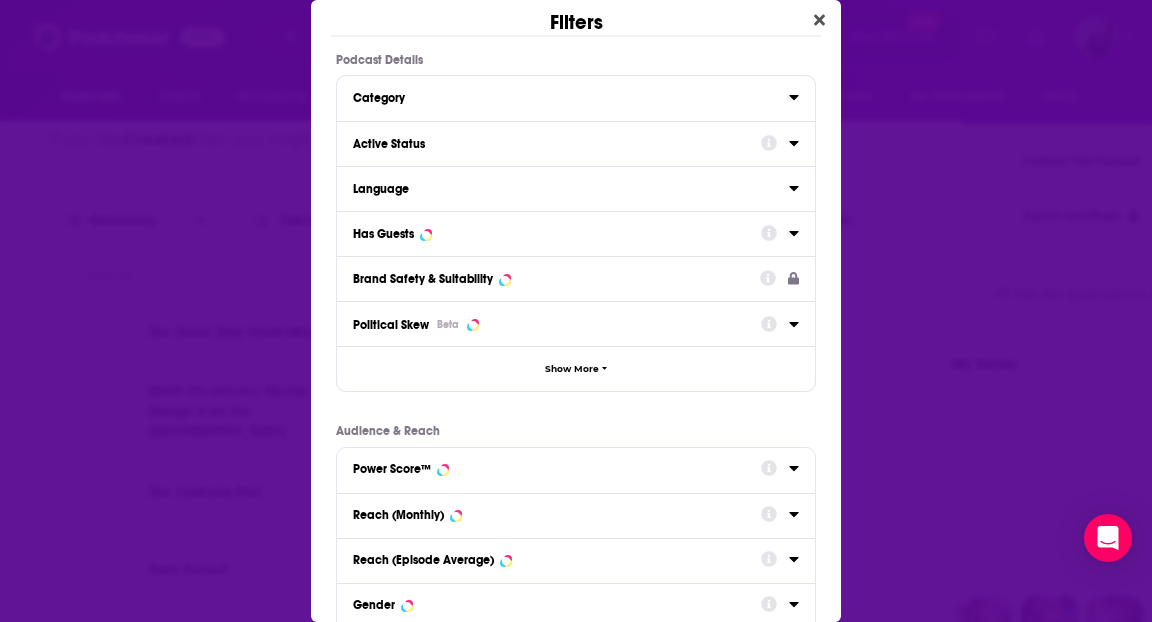 click on "Has Guests" at bounding box center (557, 232) 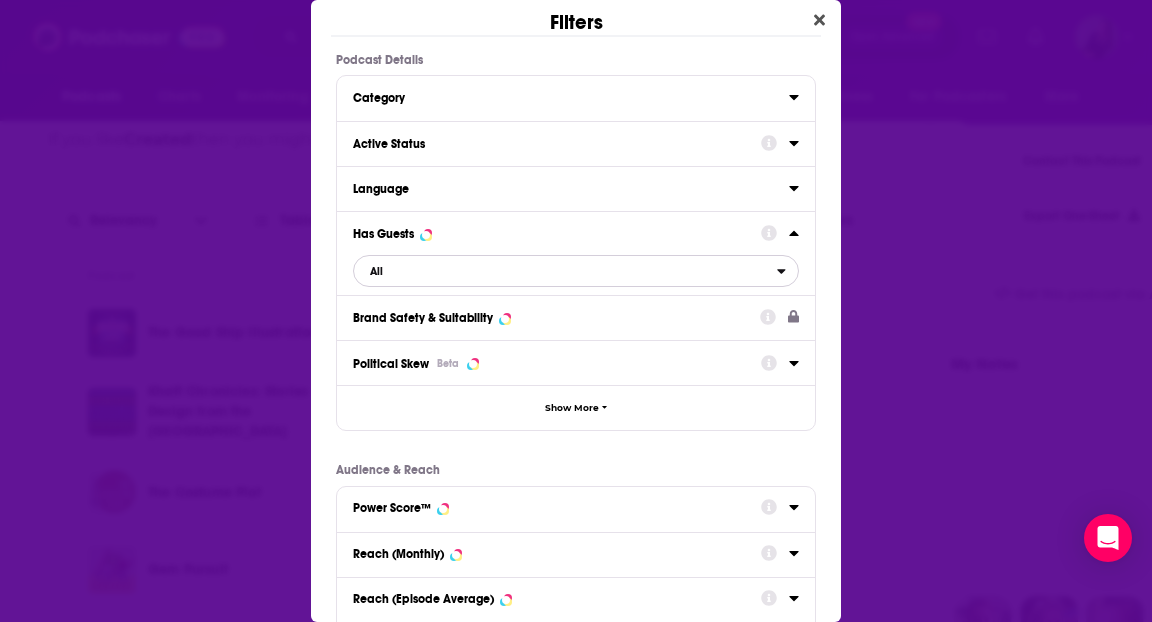 click on "All" at bounding box center [565, 271] 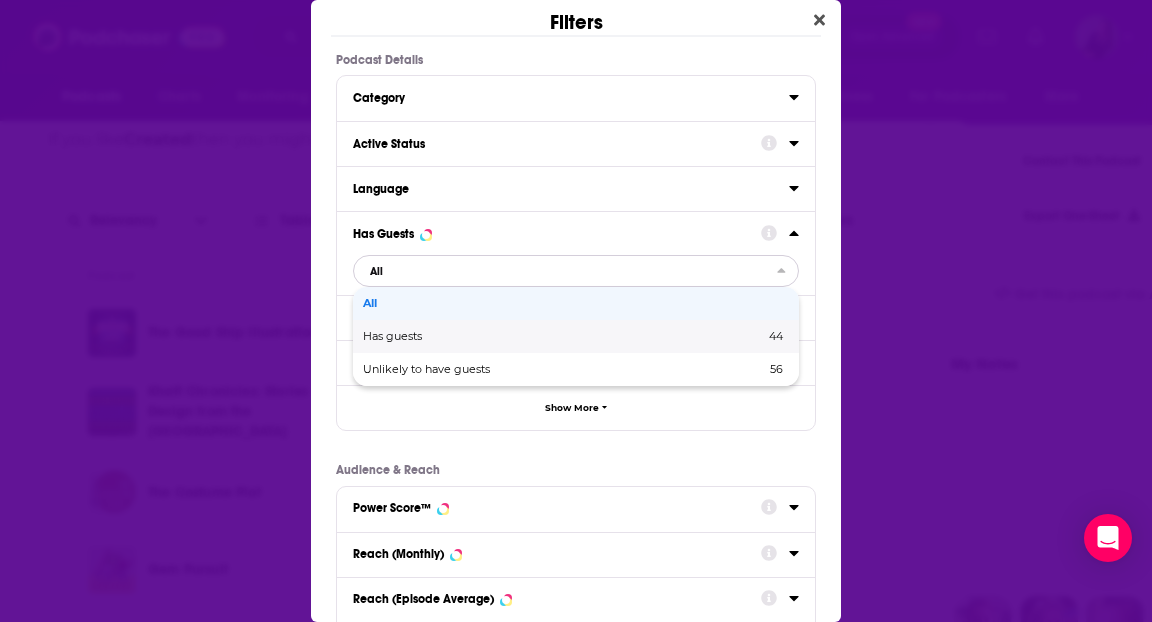 click on "Has guests" at bounding box center (478, 336) 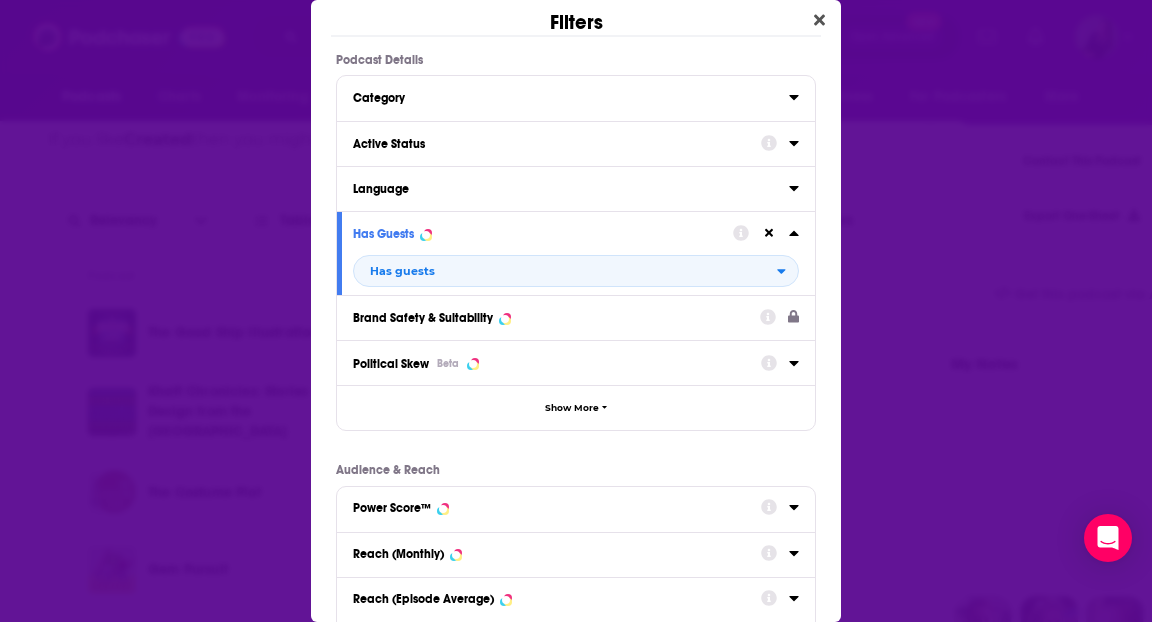 click on "Language" at bounding box center [571, 187] 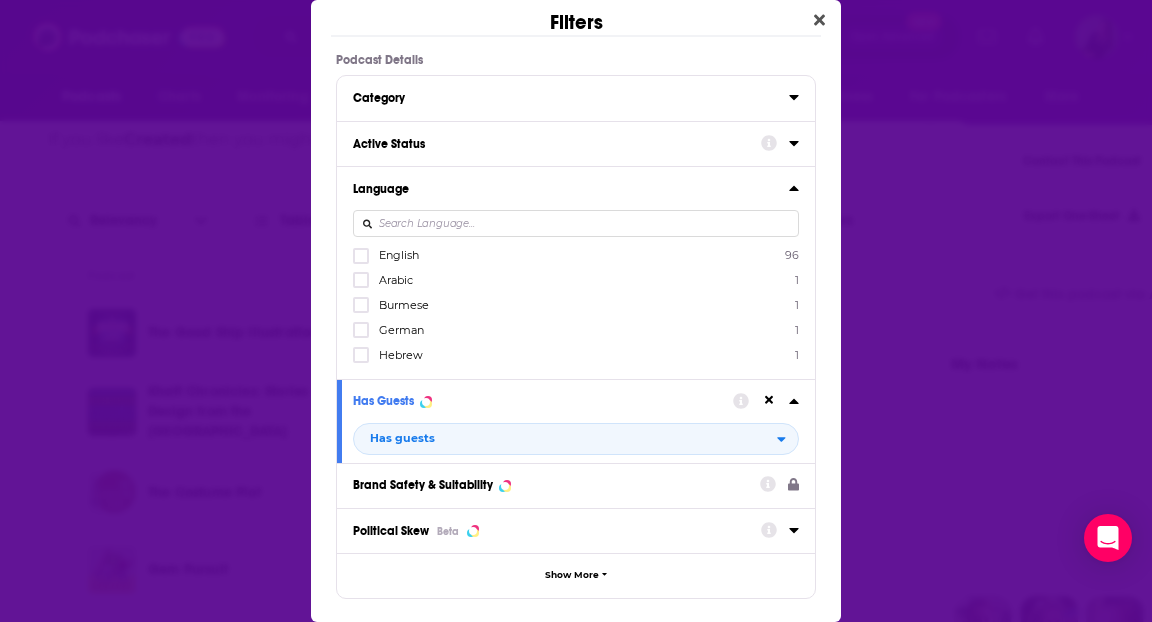 click on "English 96" at bounding box center (576, 255) 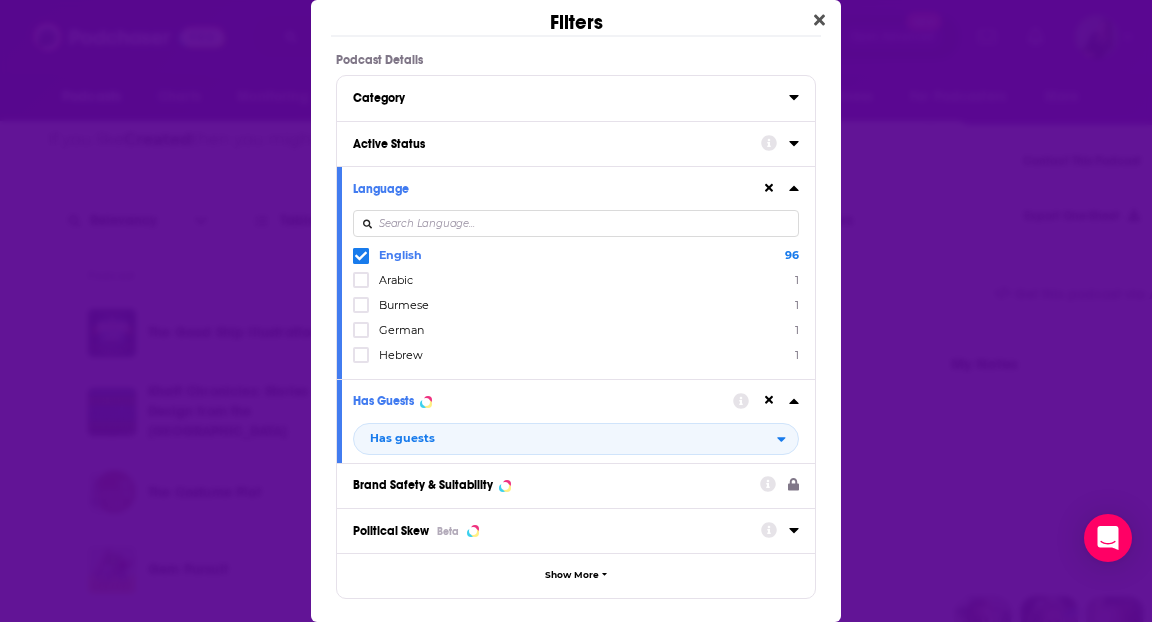 click on "Active Status" at bounding box center (550, 144) 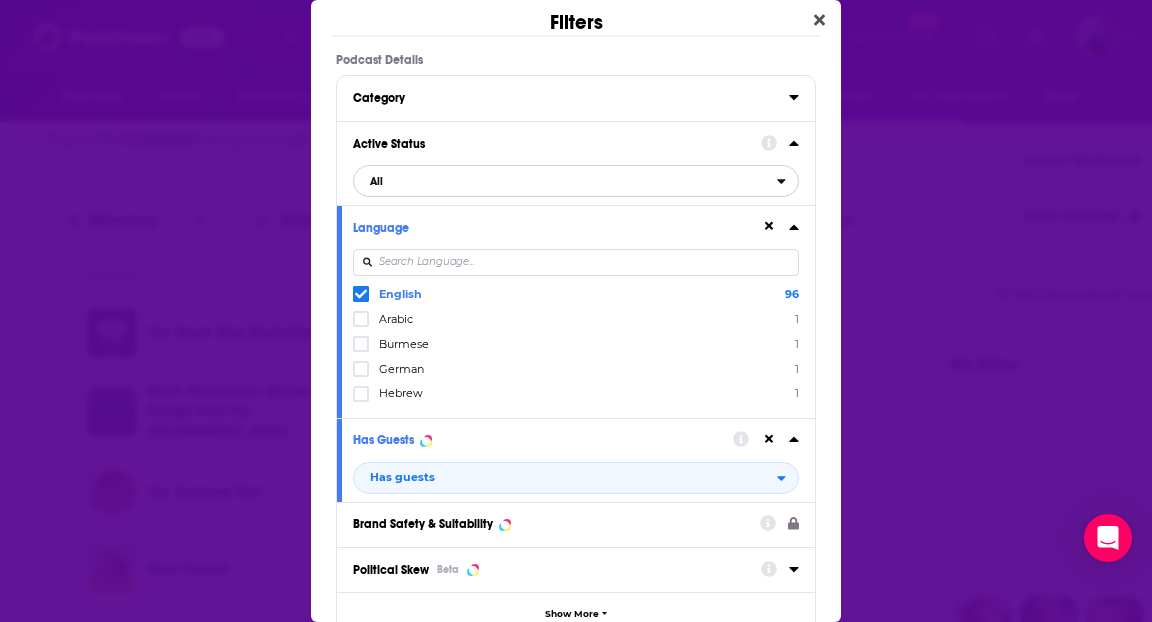 click on "All" at bounding box center [565, 181] 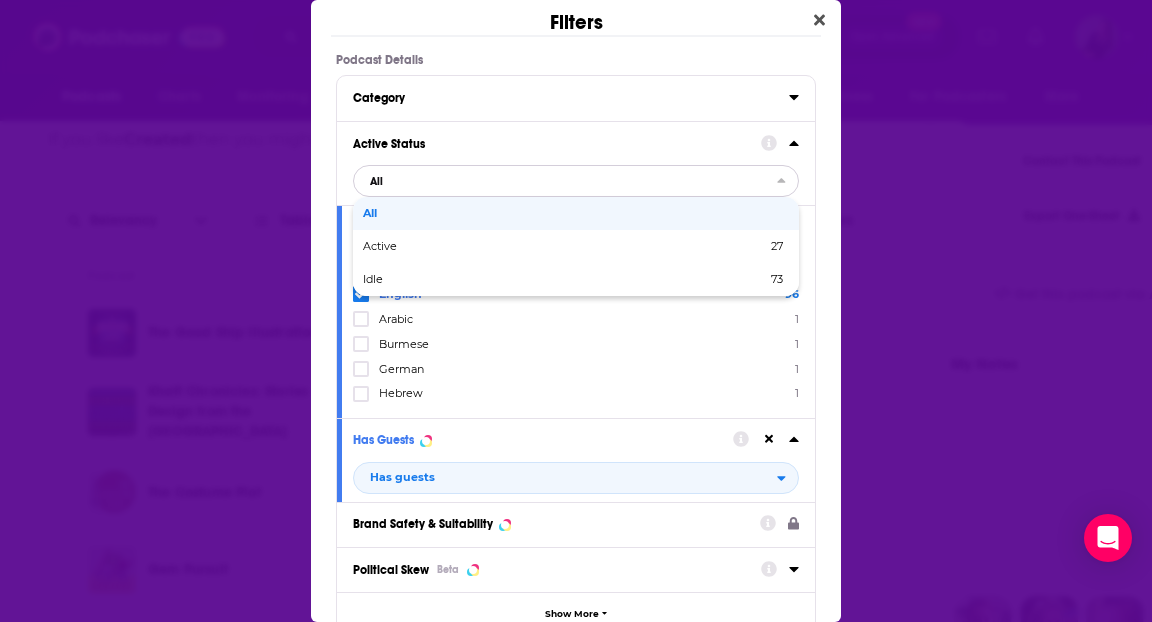click on "All" at bounding box center [576, 213] 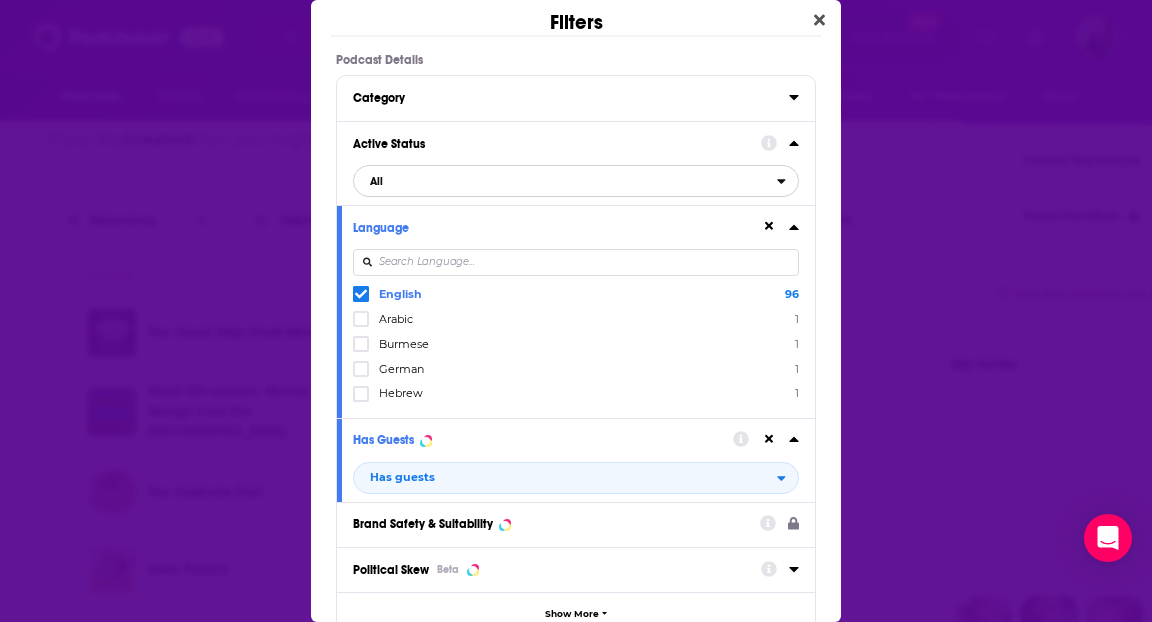 click on "All" at bounding box center [565, 181] 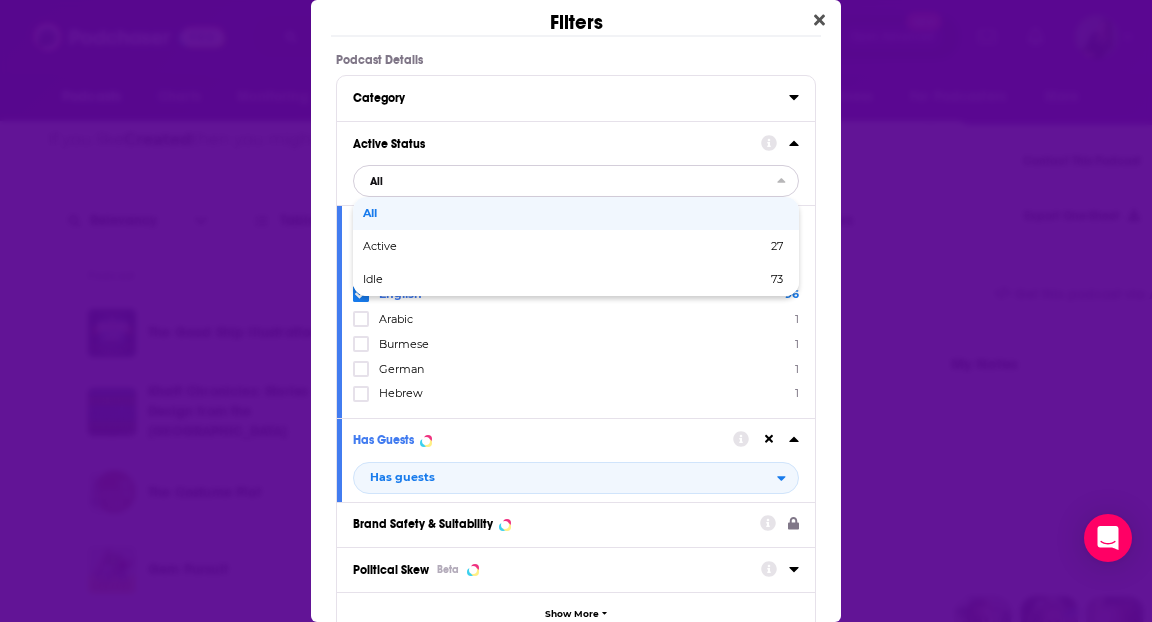click on "All" at bounding box center (576, 213) 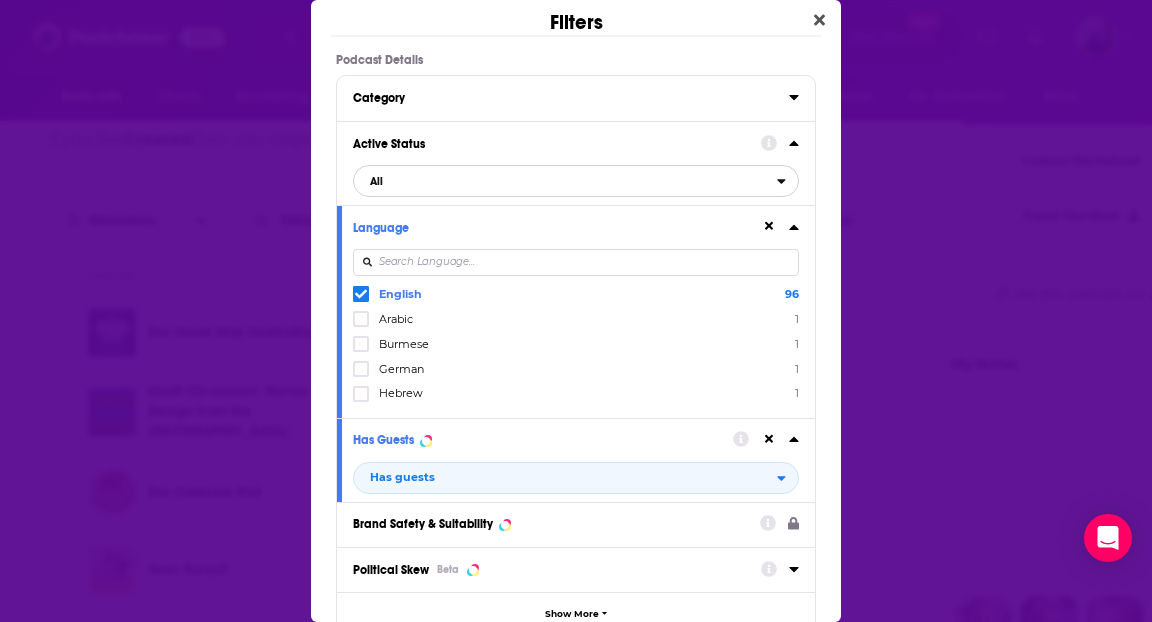 click on "All" at bounding box center (565, 181) 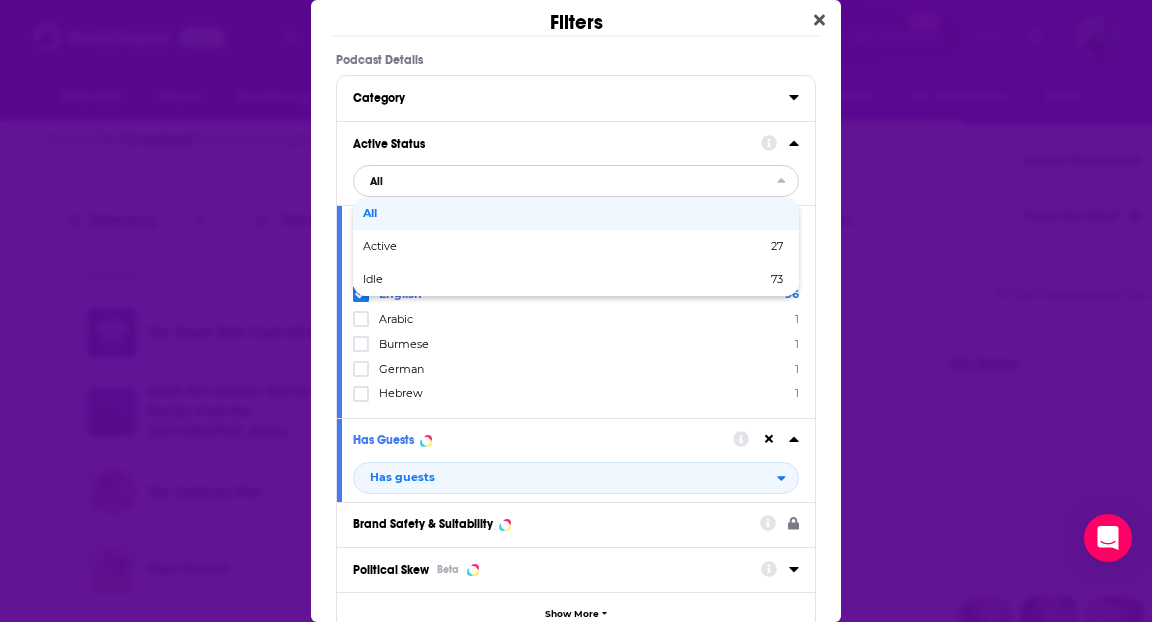 click on "All" at bounding box center (576, 213) 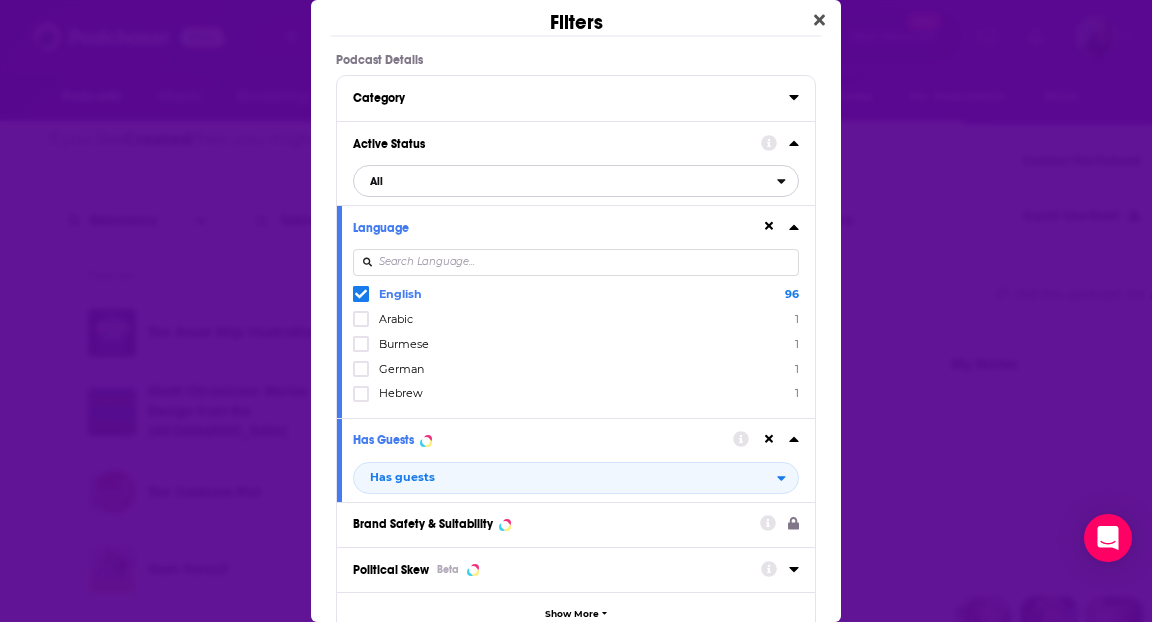 click on "All" at bounding box center (565, 181) 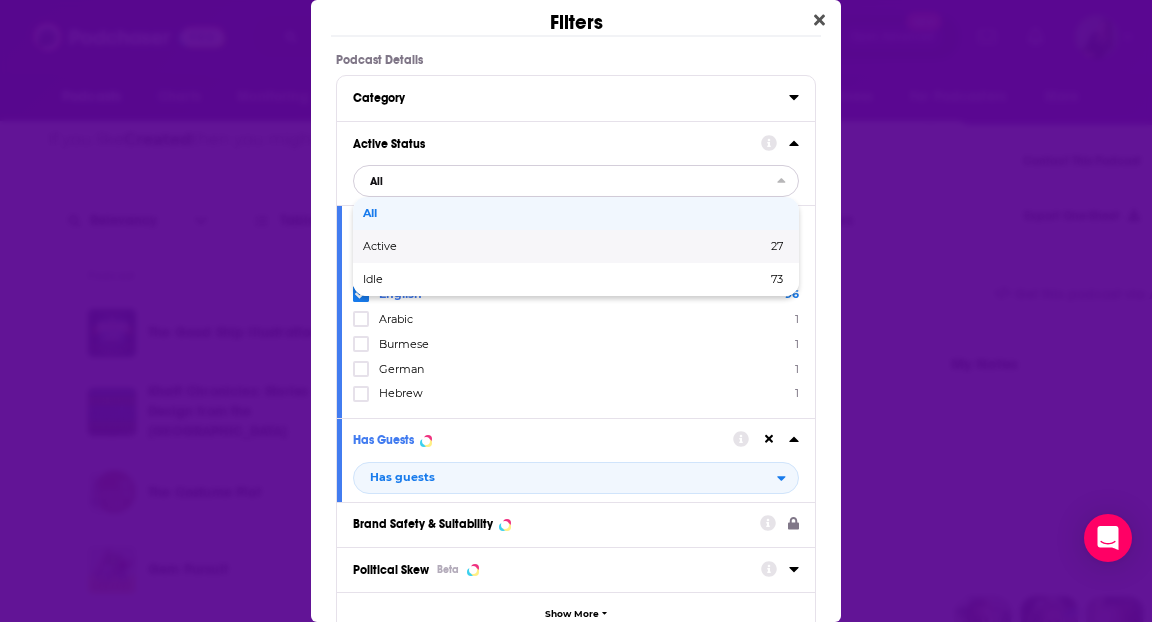 click on "Active" at bounding box center (472, 246) 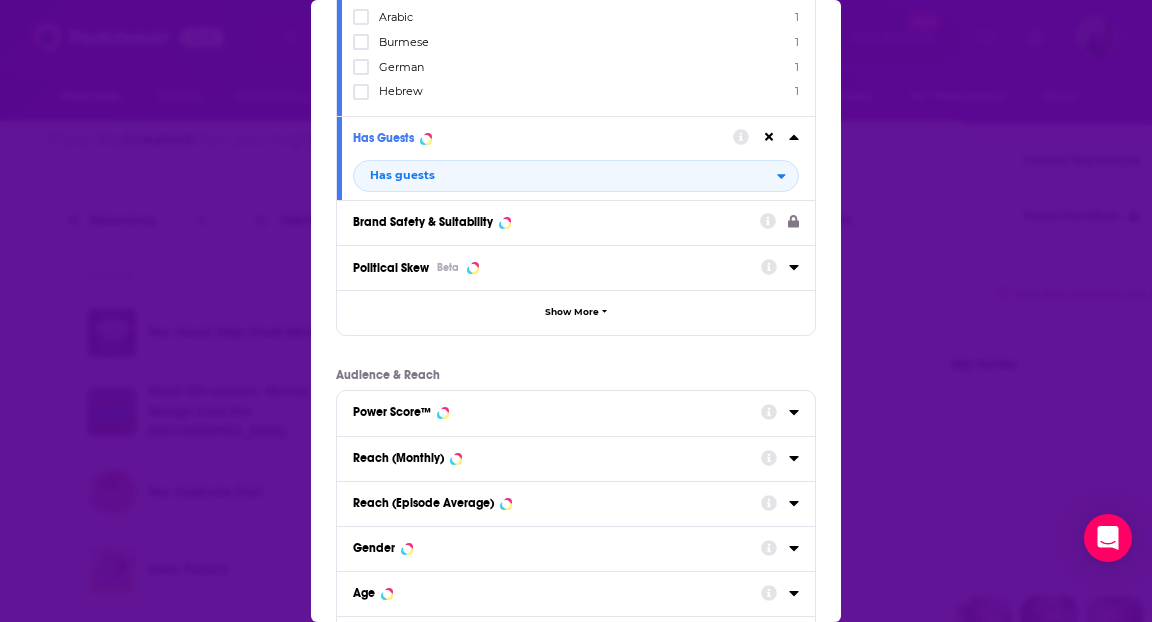 scroll, scrollTop: 500, scrollLeft: 0, axis: vertical 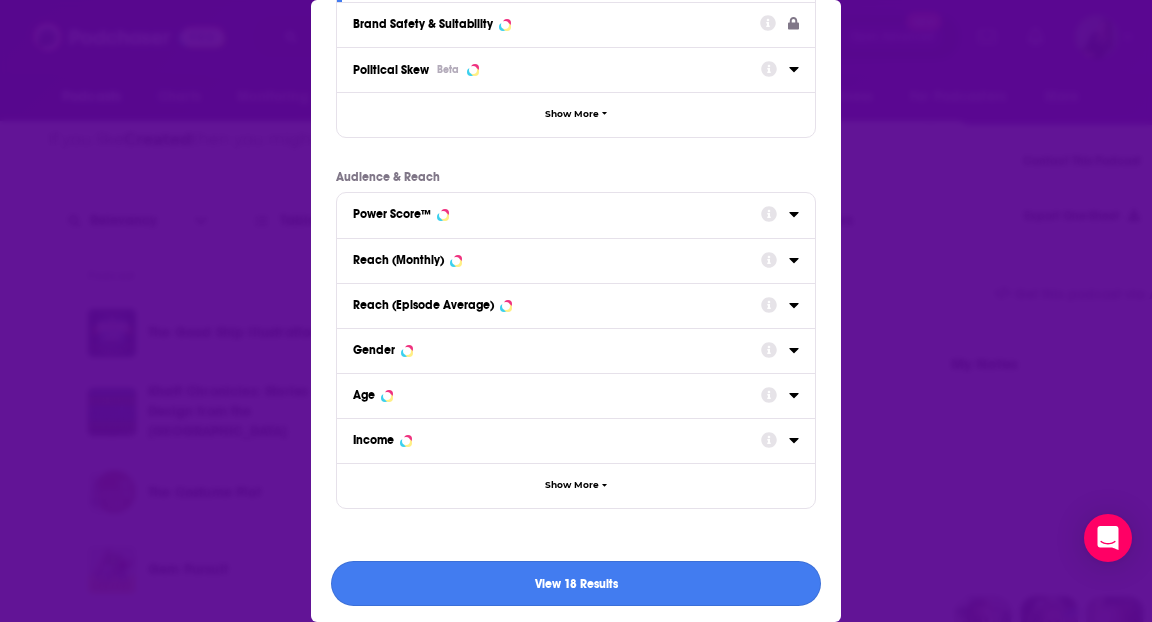 click on "View 18 Results" at bounding box center (576, 583) 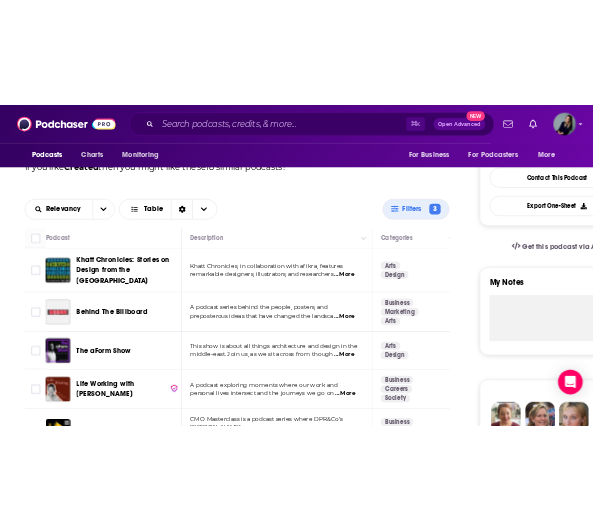 scroll, scrollTop: 493, scrollLeft: 0, axis: vertical 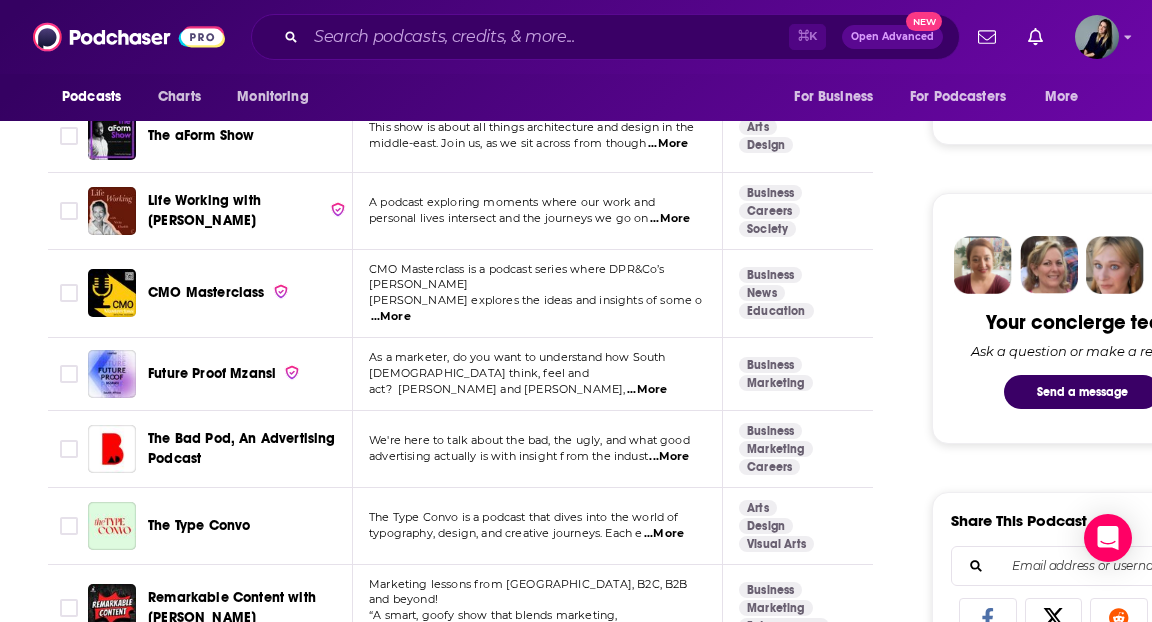 click on "...More" at bounding box center (647, 390) 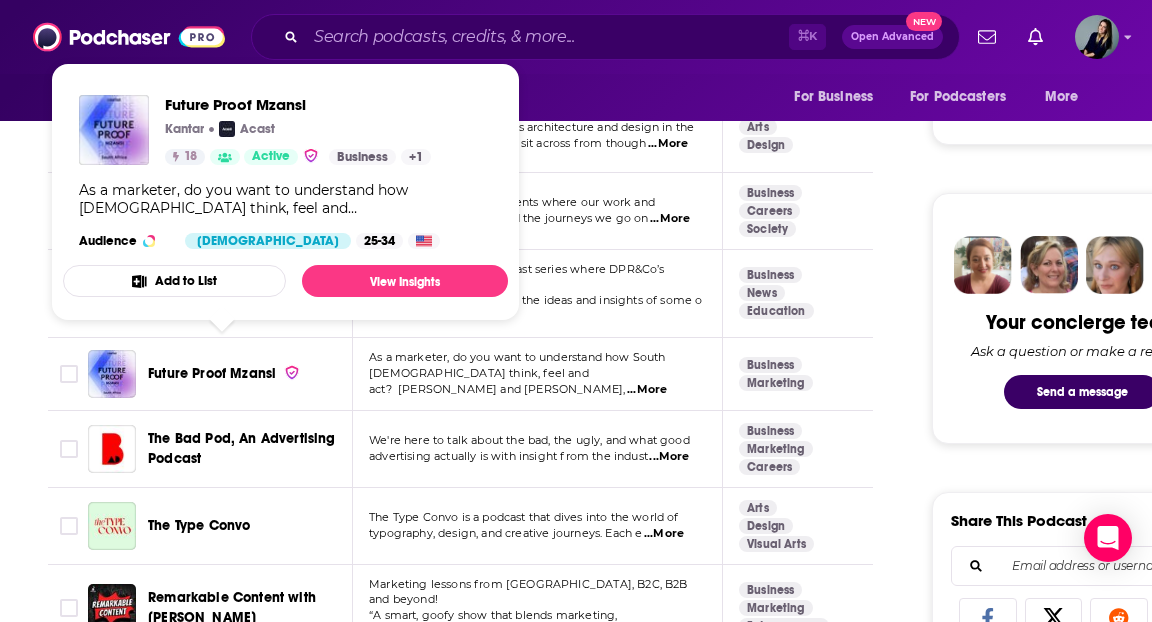 click on "Future Proof Mzansi" at bounding box center [212, 374] 